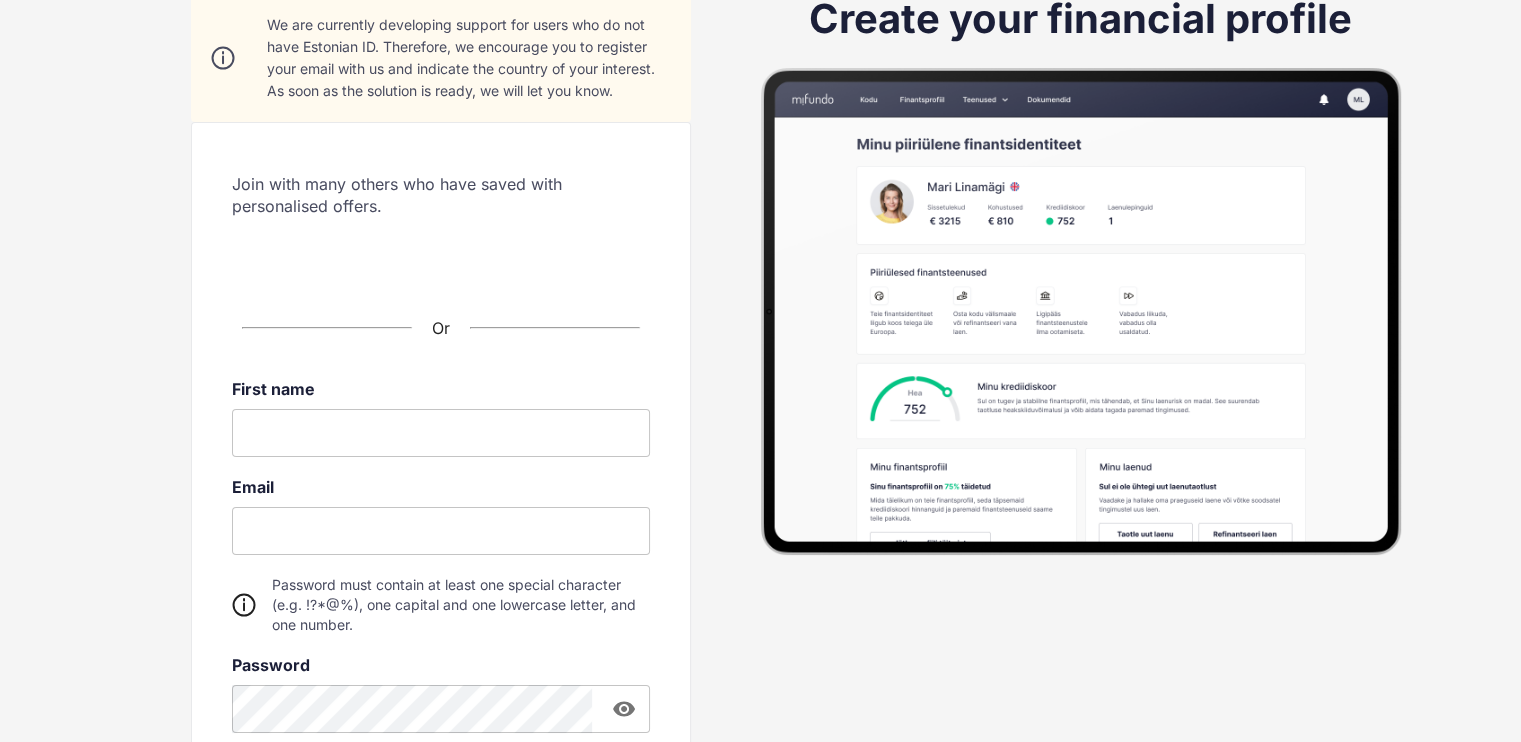 scroll, scrollTop: 300, scrollLeft: 0, axis: vertical 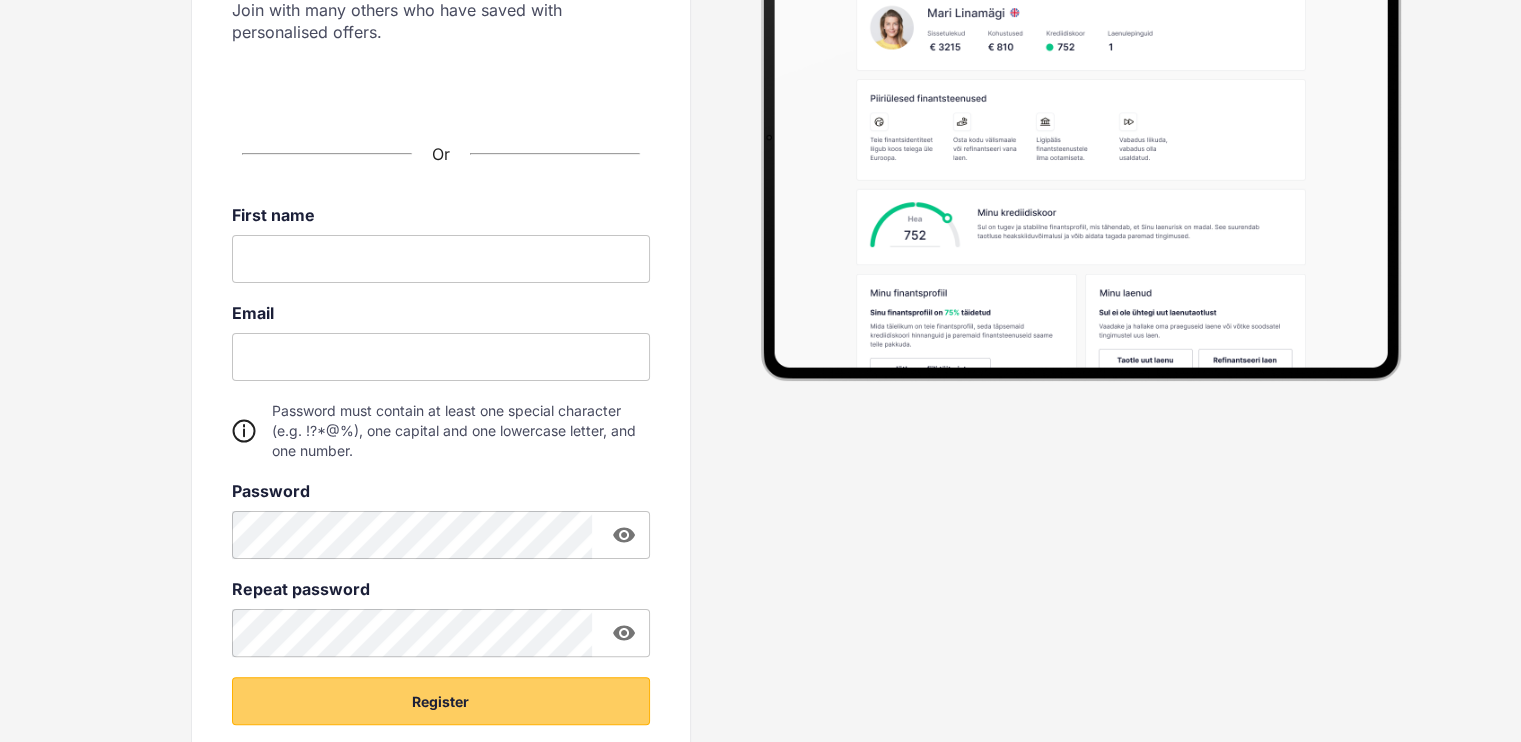 click on "First name ​" at bounding box center [441, 244] 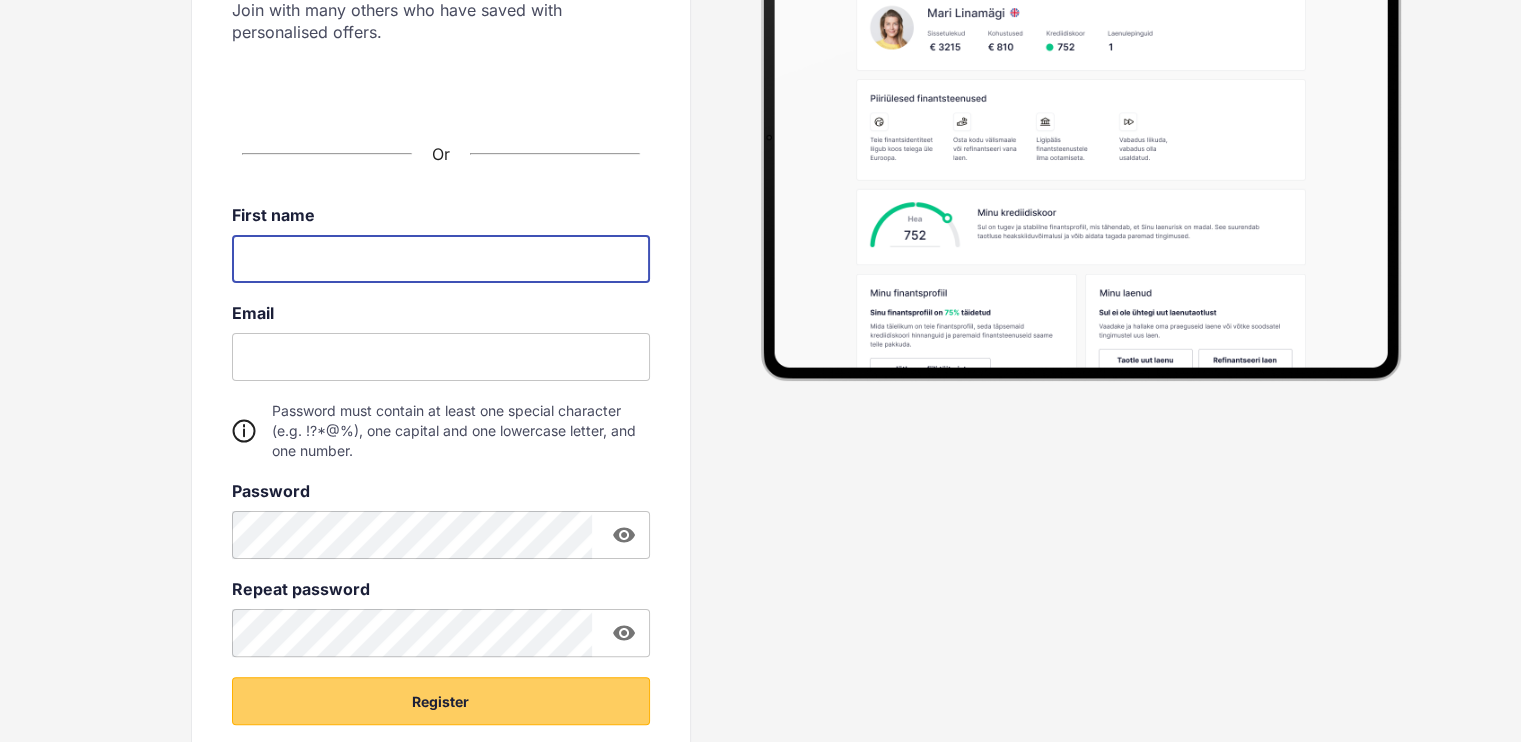 type on "*********" 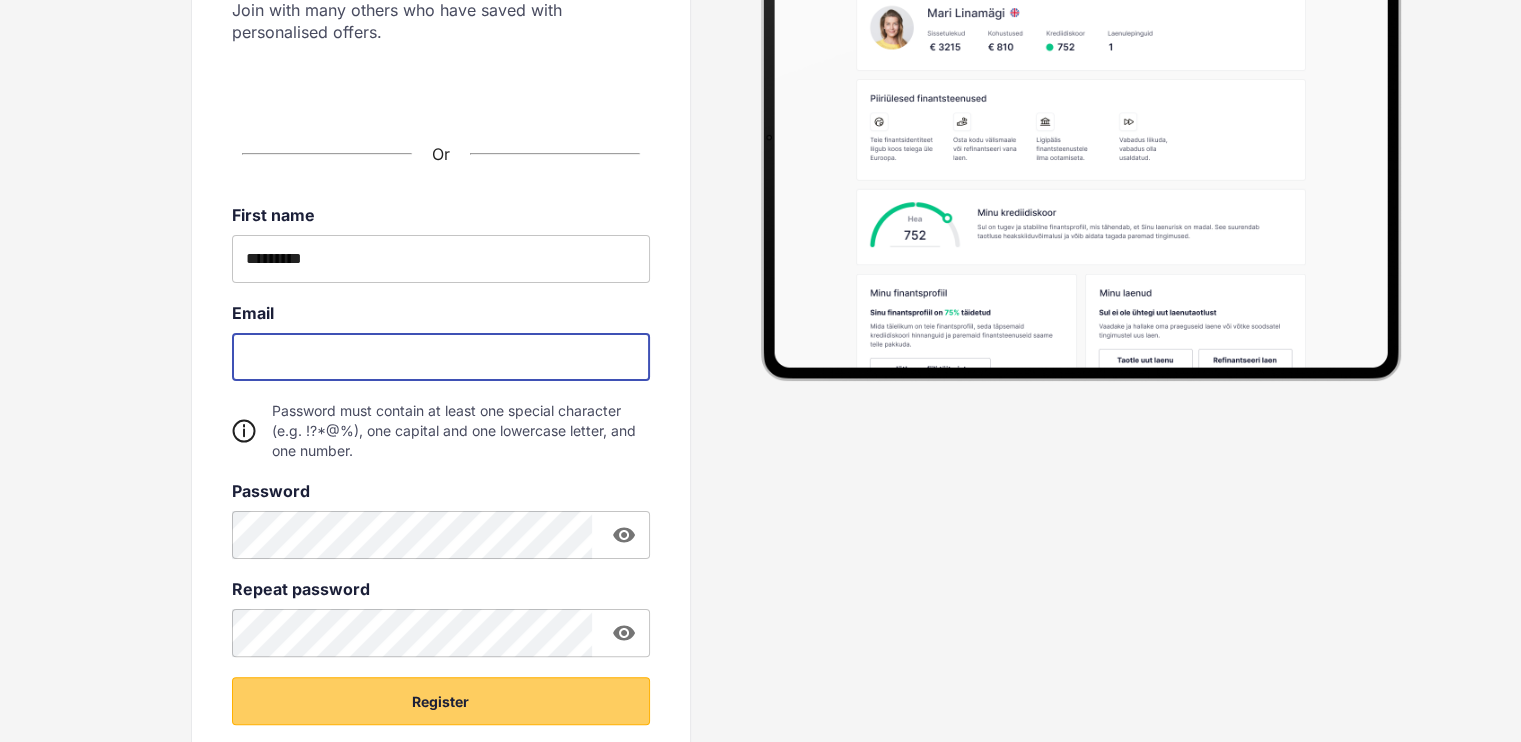click at bounding box center (441, 357) 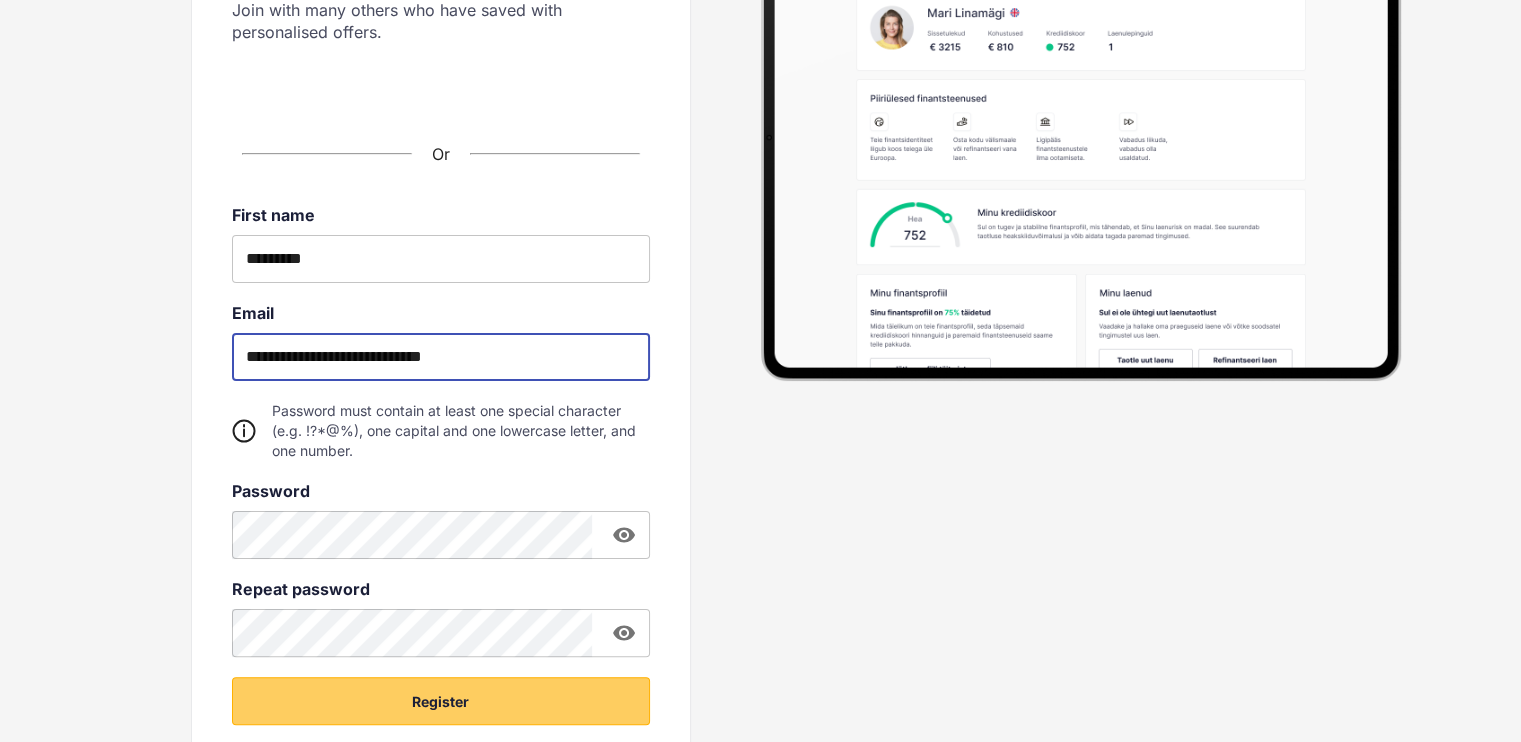 scroll, scrollTop: 372, scrollLeft: 0, axis: vertical 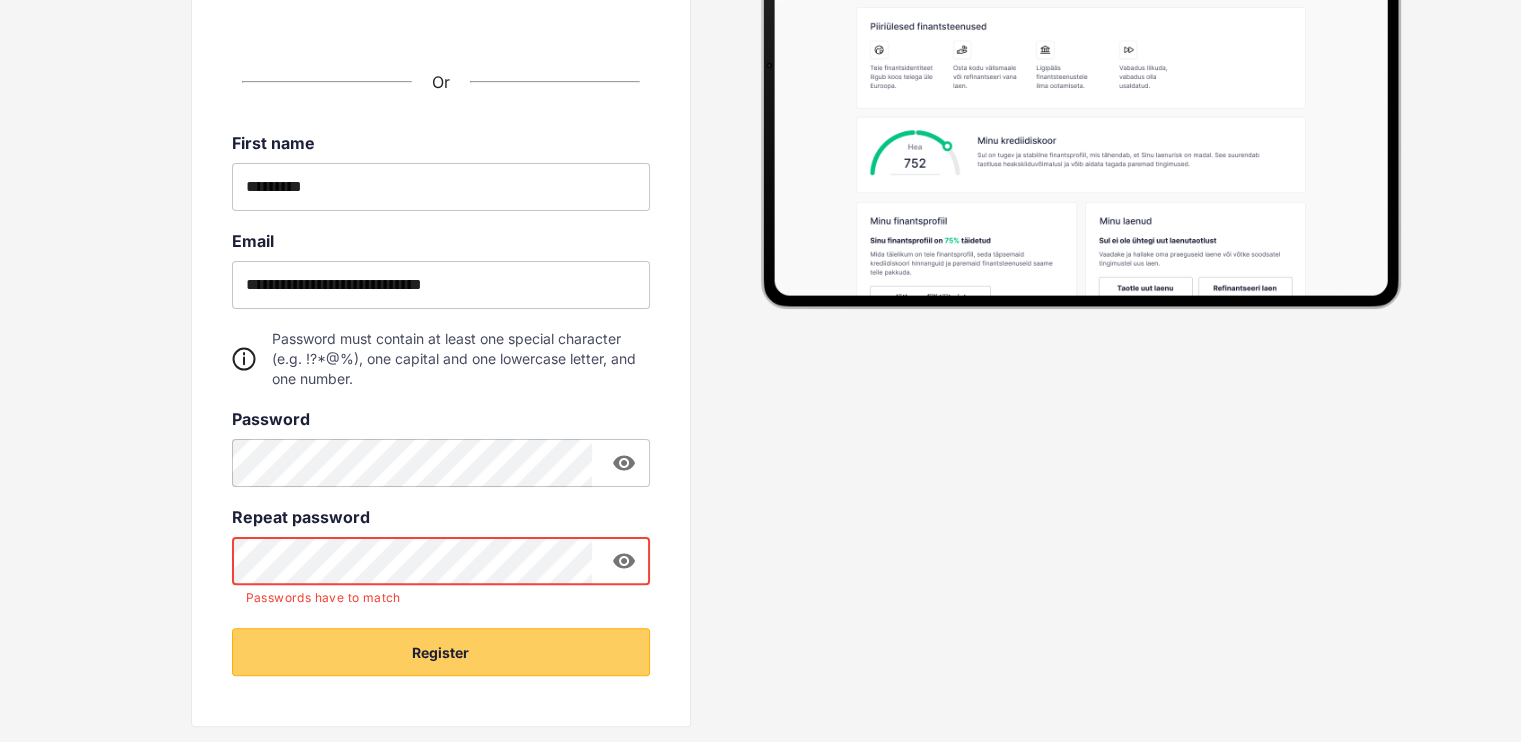 click on "**********" at bounding box center (441, 301) 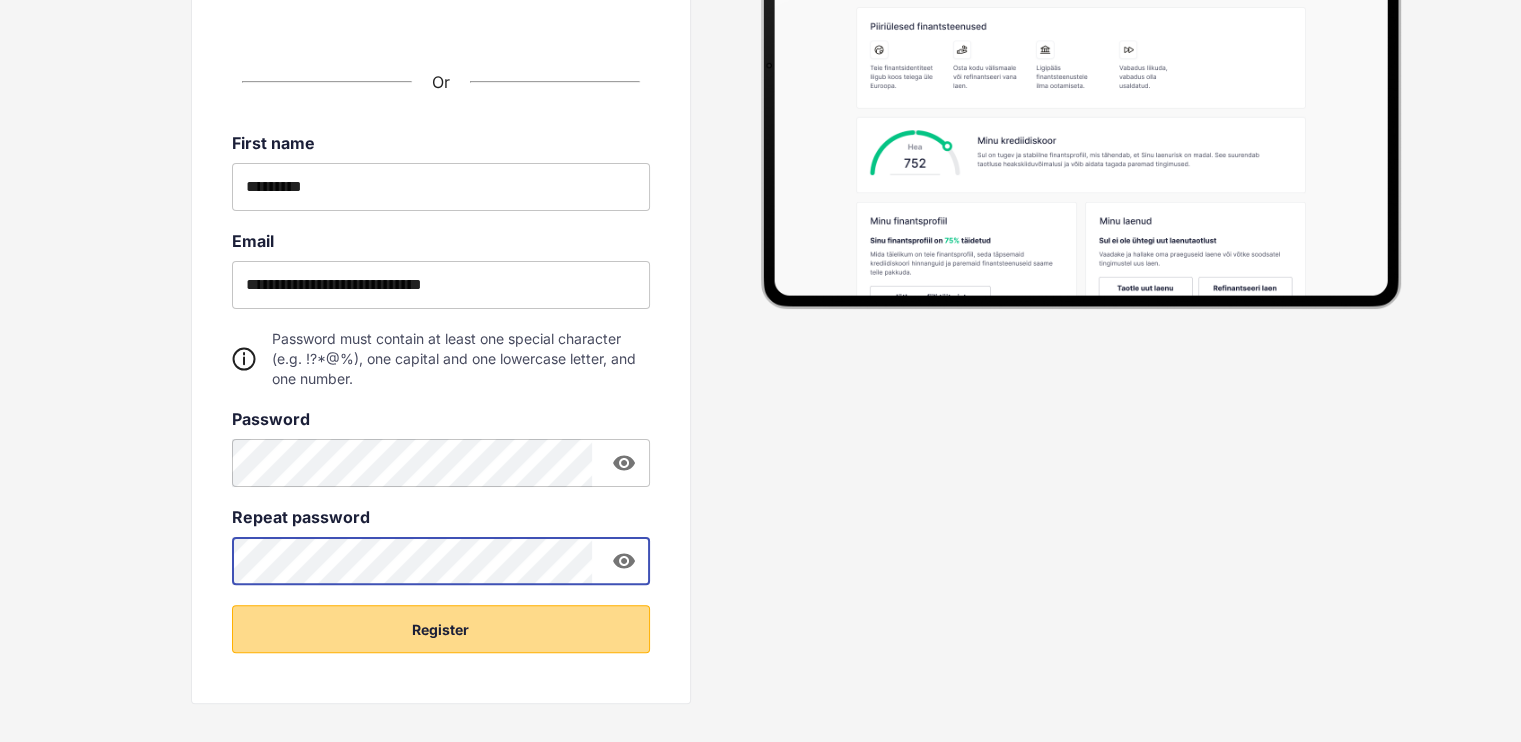 click on "Register" at bounding box center (441, 629) 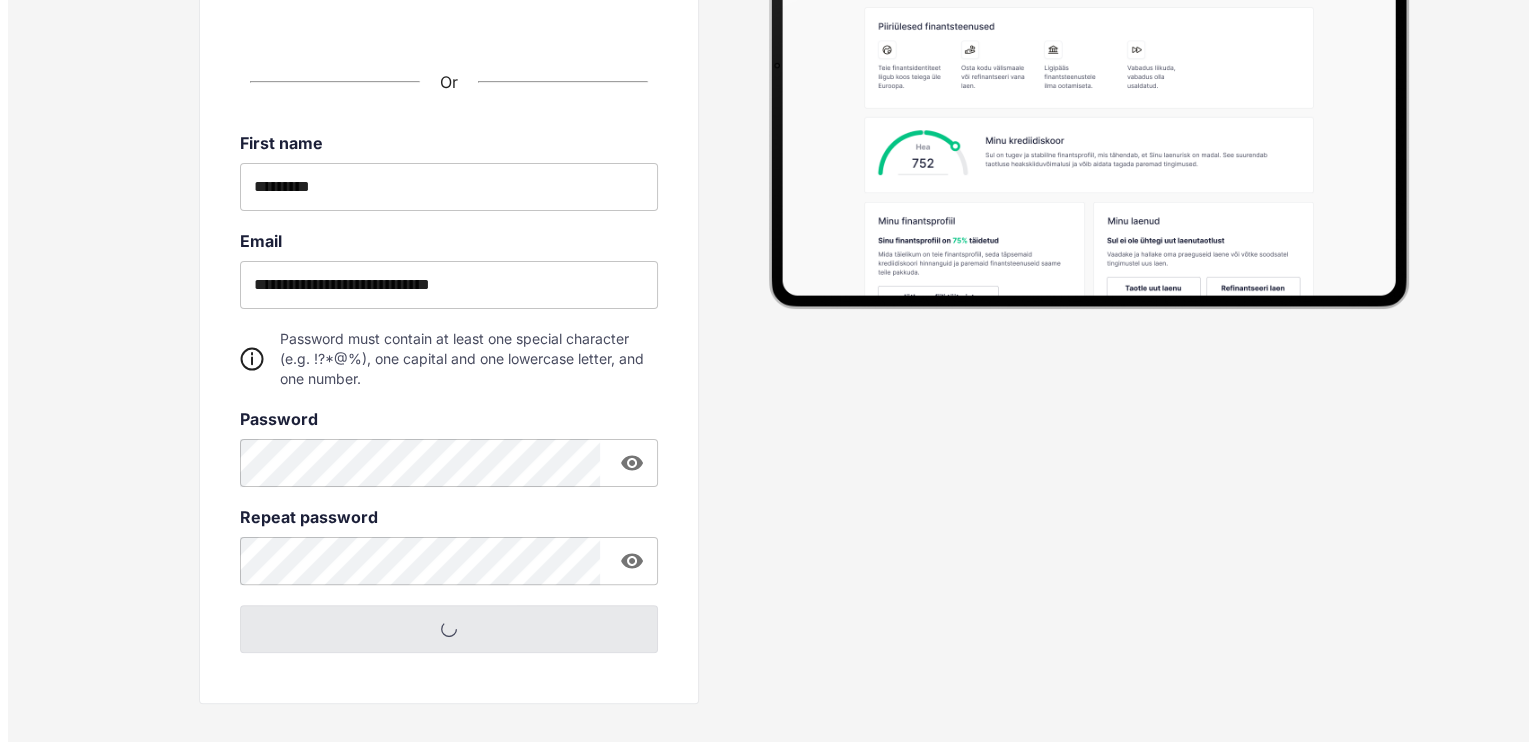 scroll, scrollTop: 0, scrollLeft: 0, axis: both 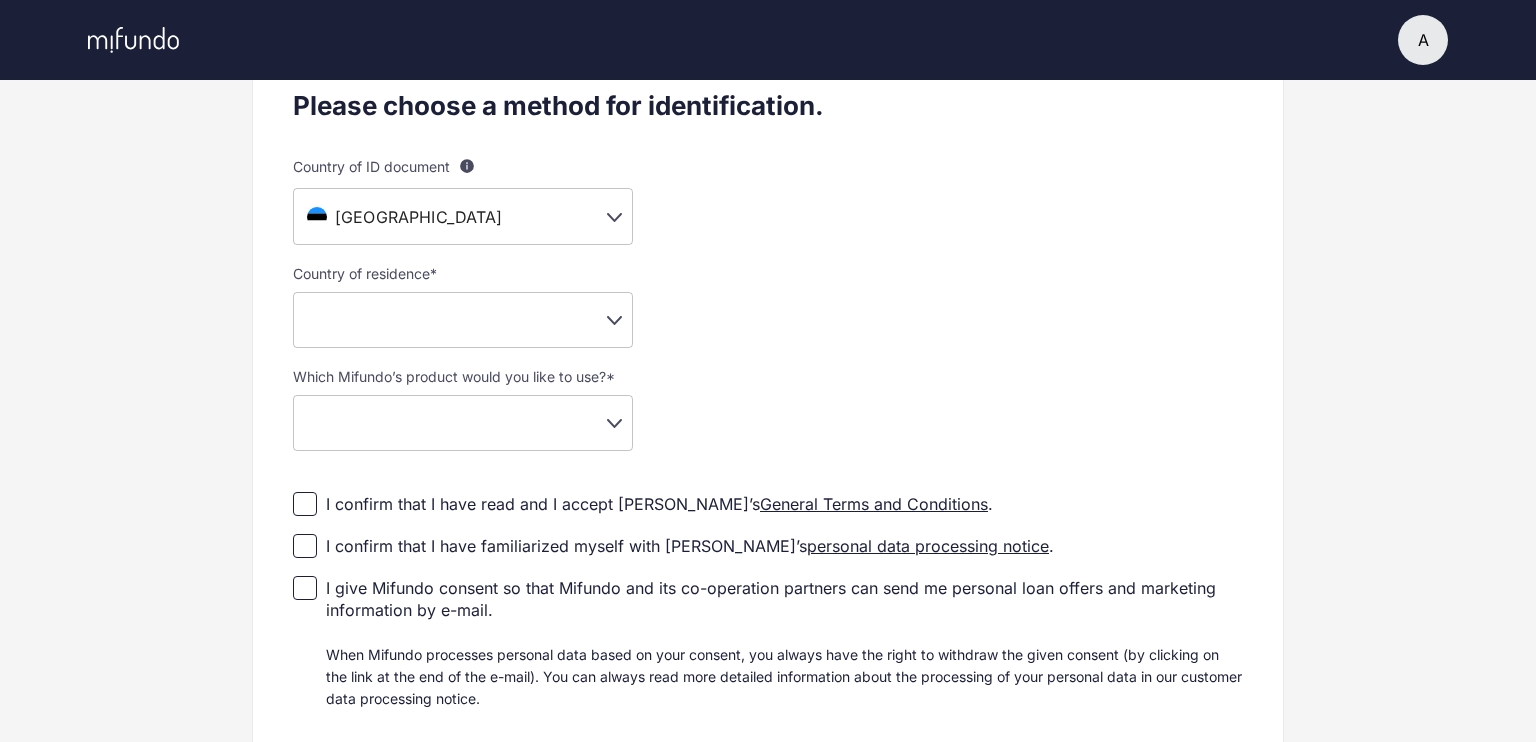 click on "A A [PERSON_NAME]   Settings Log out Profile setup Licensed by FSA Secure platform Compliant with GDPR We're still expanding! We're continuously developing our product, and our service is currently available in a limited number of countries. If we don’t offer our product in your country yet, you’ll be added to our waitlist and notified as soon as it becomes available for you. Please choose a method for identification. Country of ID document For example, your passport or your ID card is usually issued by your country of your citizenship. [DEMOGRAPHIC_DATA]'s passport or ID card is issued by the country of residence. Please note that document providing evidence of your identity must include your photo. [DEMOGRAPHIC_DATA] ** ​ Country of residence  * ​ ​ Which Mifundo’s product would you like to use?  * ​ ​ I confirm that I have read and I accept [PERSON_NAME]’s  General Terms and Conditions . I confirm that I have familiarized myself with [PERSON_NAME]’s  personal data processing notice .
Smart-ID Mobile-ID ID card" at bounding box center [768, 71] 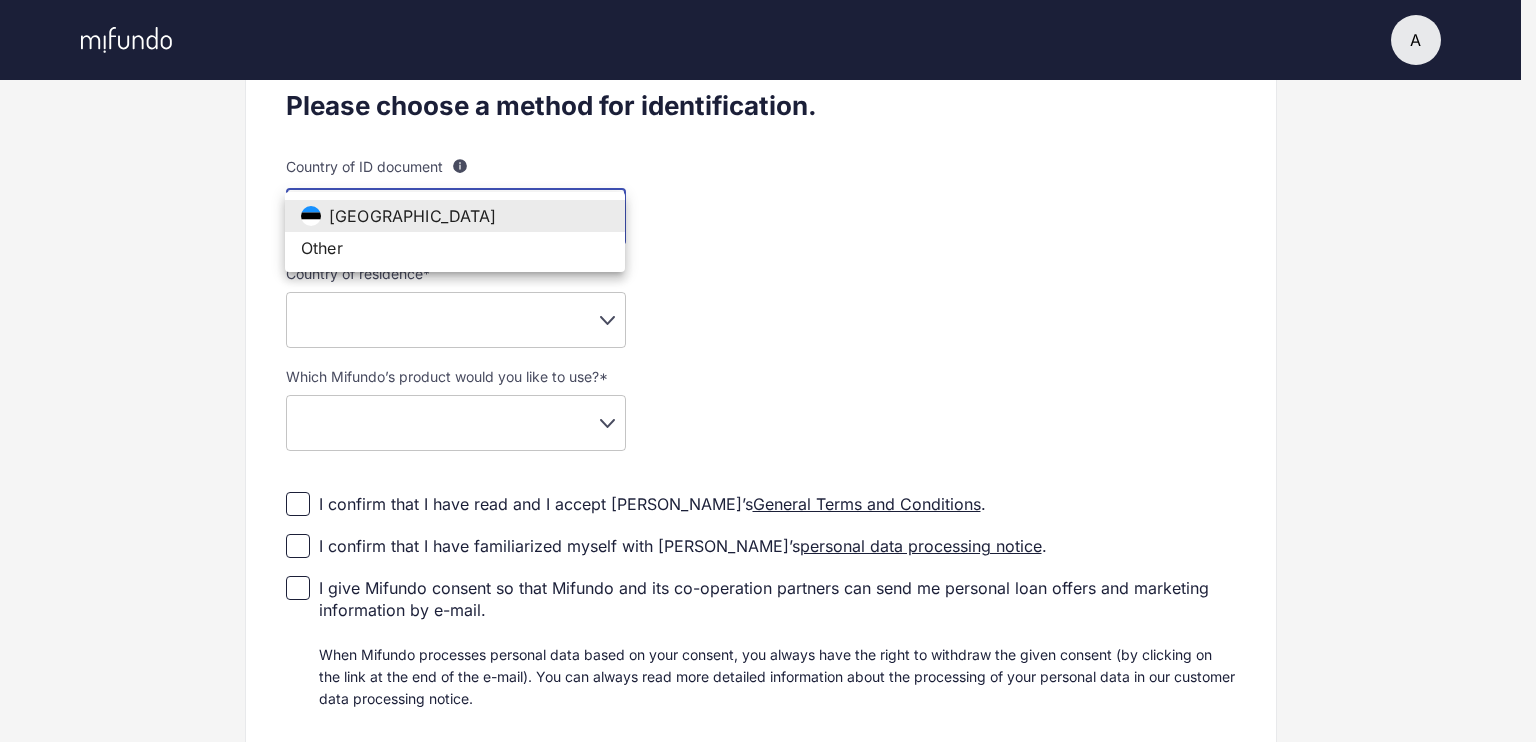 click on "Other" at bounding box center [455, 248] 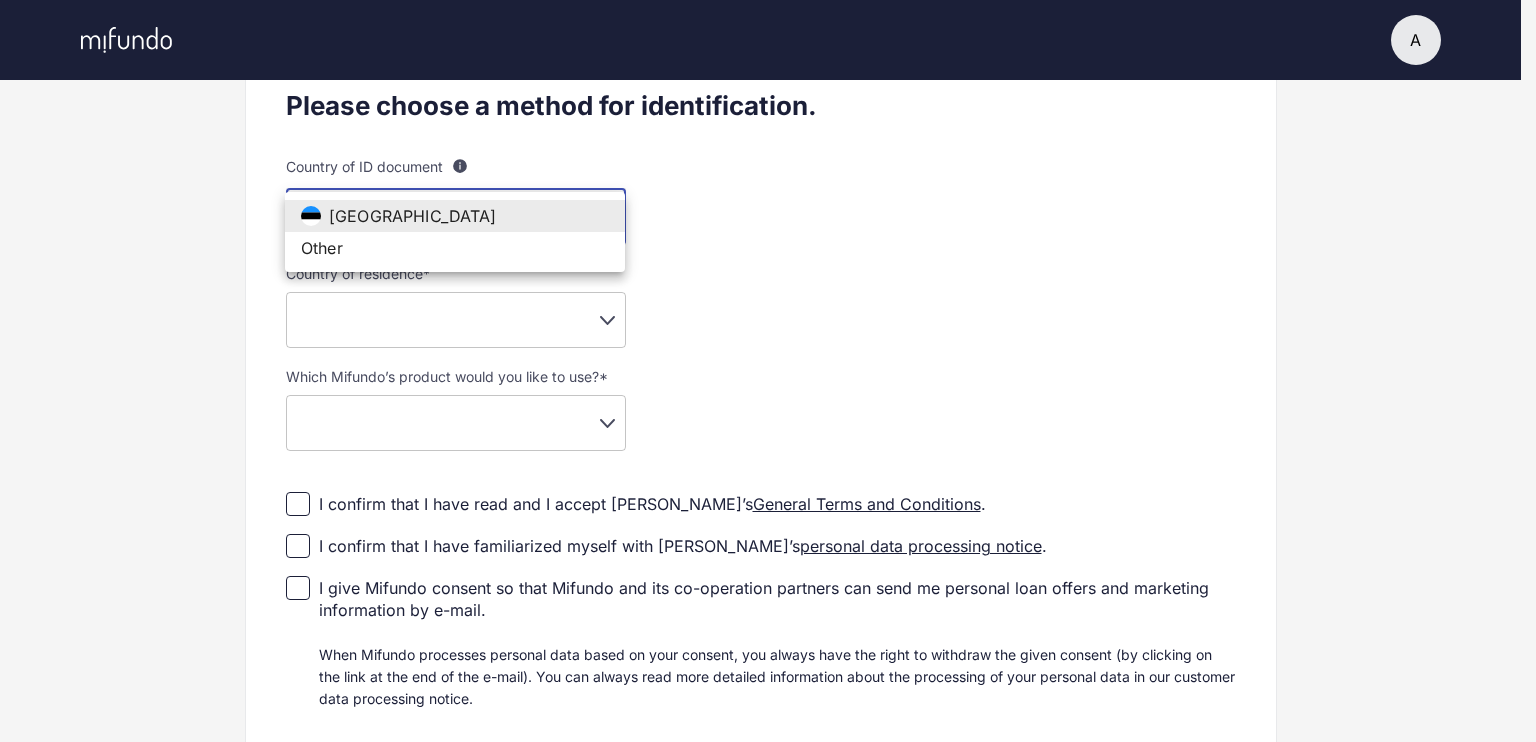 type on "**" 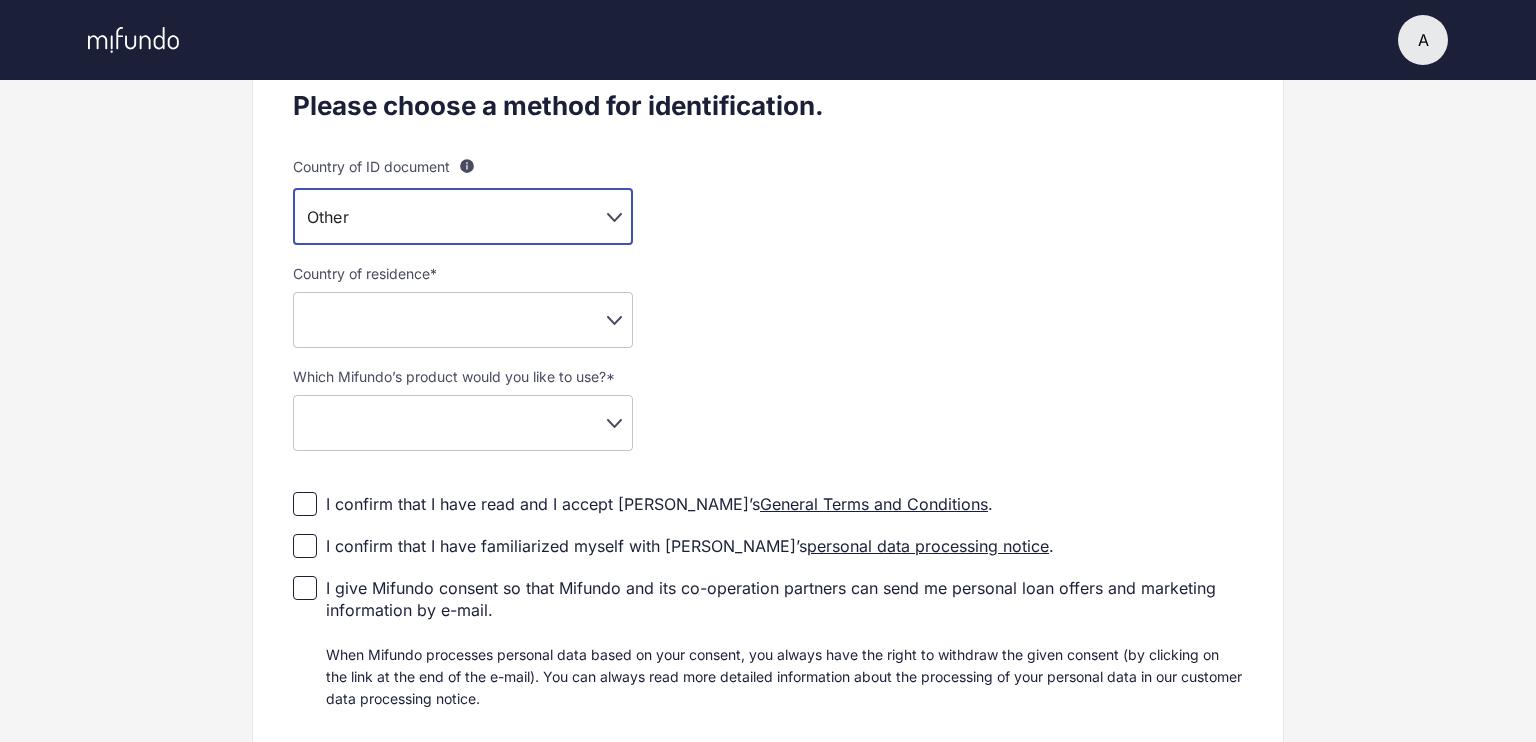 click on "A A [PERSON_NAME]   Settings Log out Profile setup Licensed by FSA Secure platform Compliant with GDPR We're still expanding! We're continuously developing our product, and our service is currently available in a limited number of countries. If we don’t offer our product in your country yet, you’ll be added to our waitlist and notified as soon as it becomes available for you. Please choose a method for identification. Country of ID document For example, your passport or your ID card is usually issued by your country of your citizenship. [DEMOGRAPHIC_DATA]'s passport or ID card is issued by the country of residence. Please note that document providing evidence of your identity must include your photo. Other ** ​ Country of residence  * ​ ​ Which Mifundo’s product would you like to use?  * ​ ​ I confirm that I have read and I accept [PERSON_NAME]’s  General Terms and Conditions . I confirm that I have familiarized myself with [PERSON_NAME]’s  personal data processing notice .
Save and continue" at bounding box center [768, 71] 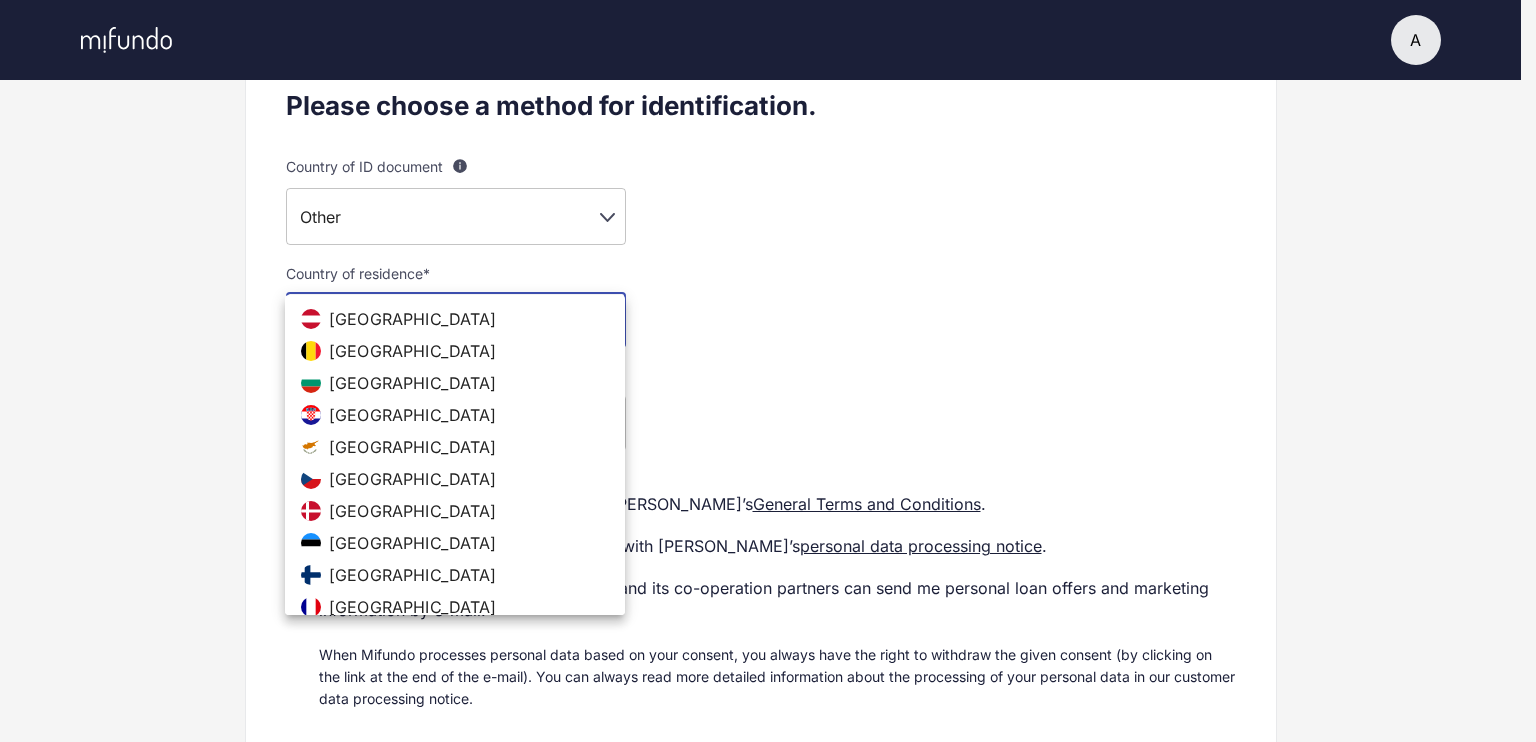 type 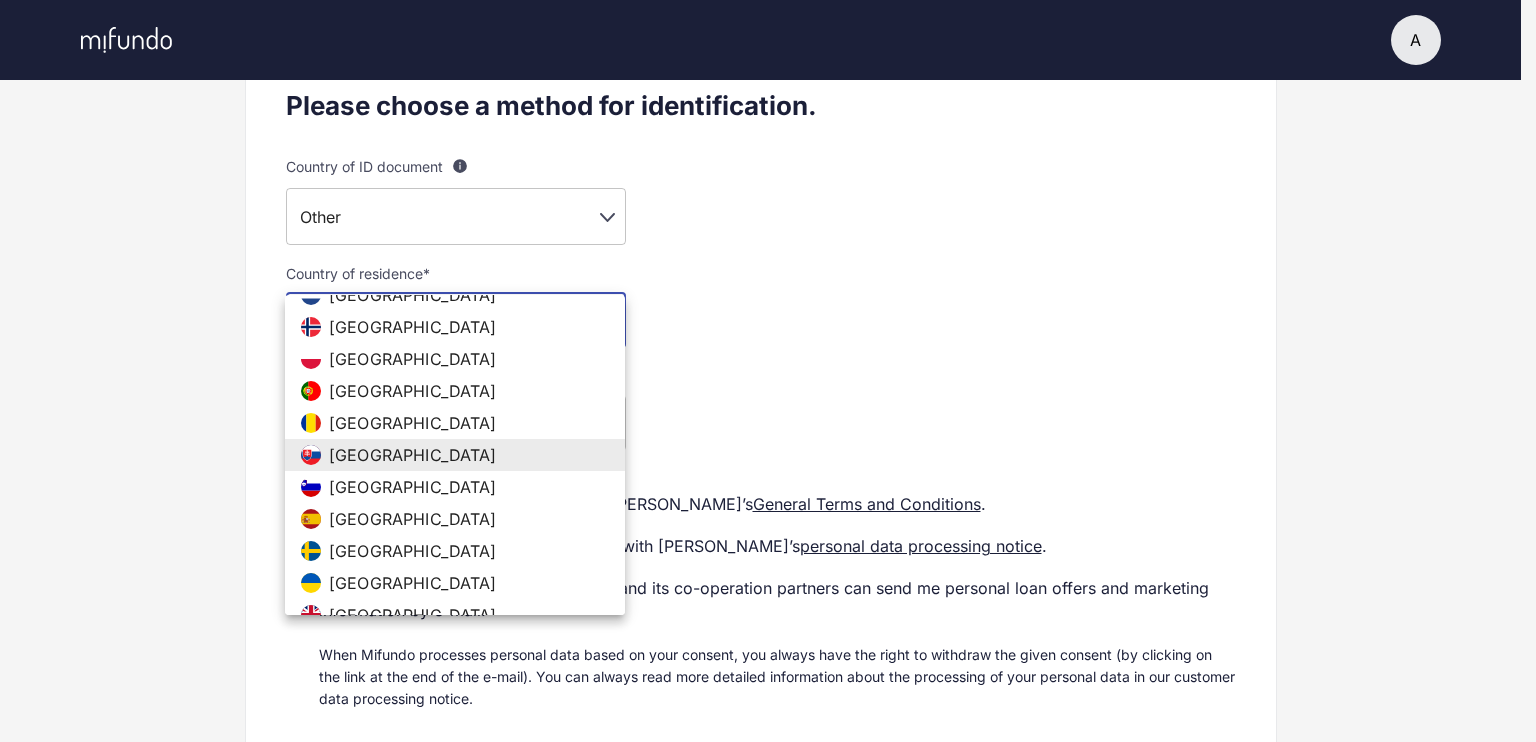 type 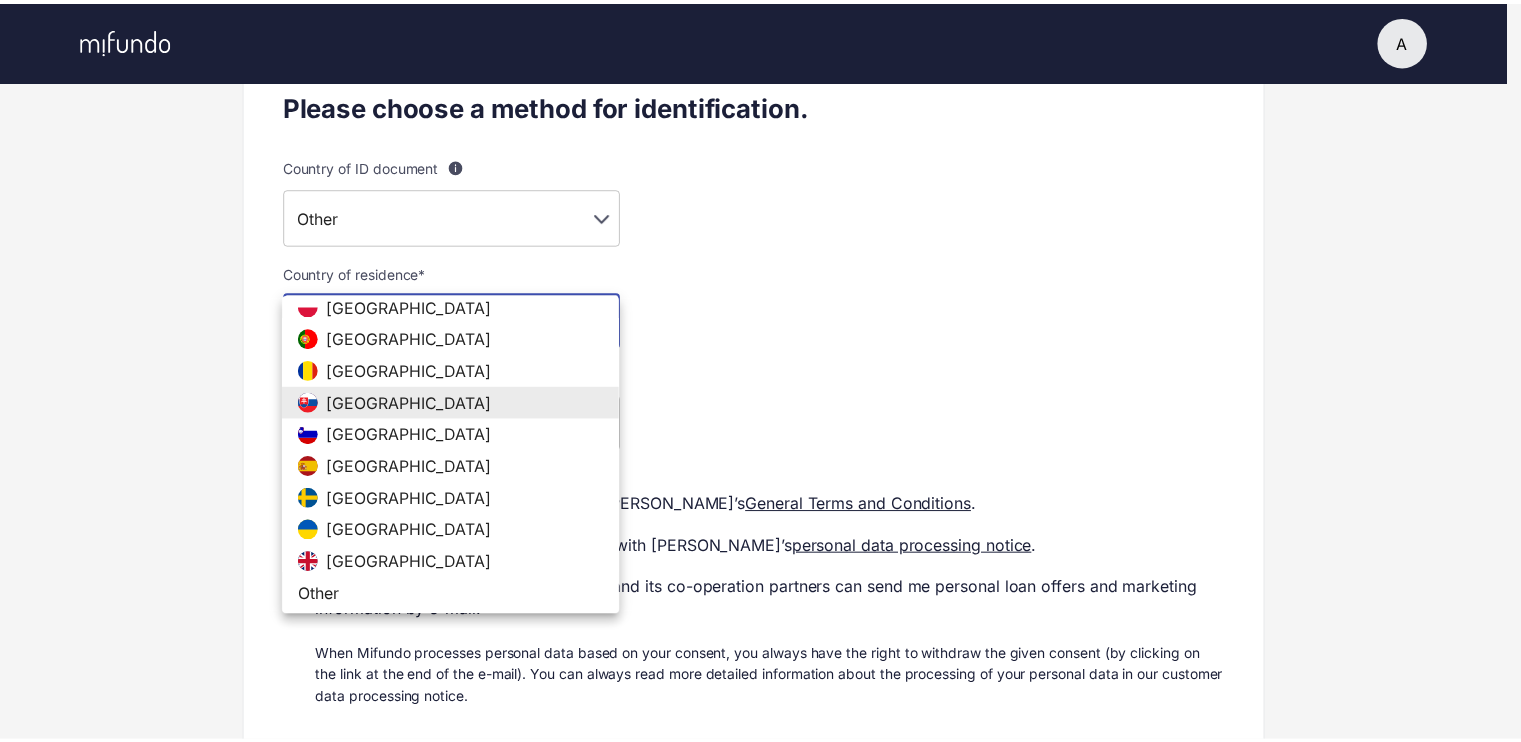 scroll, scrollTop: 752, scrollLeft: 0, axis: vertical 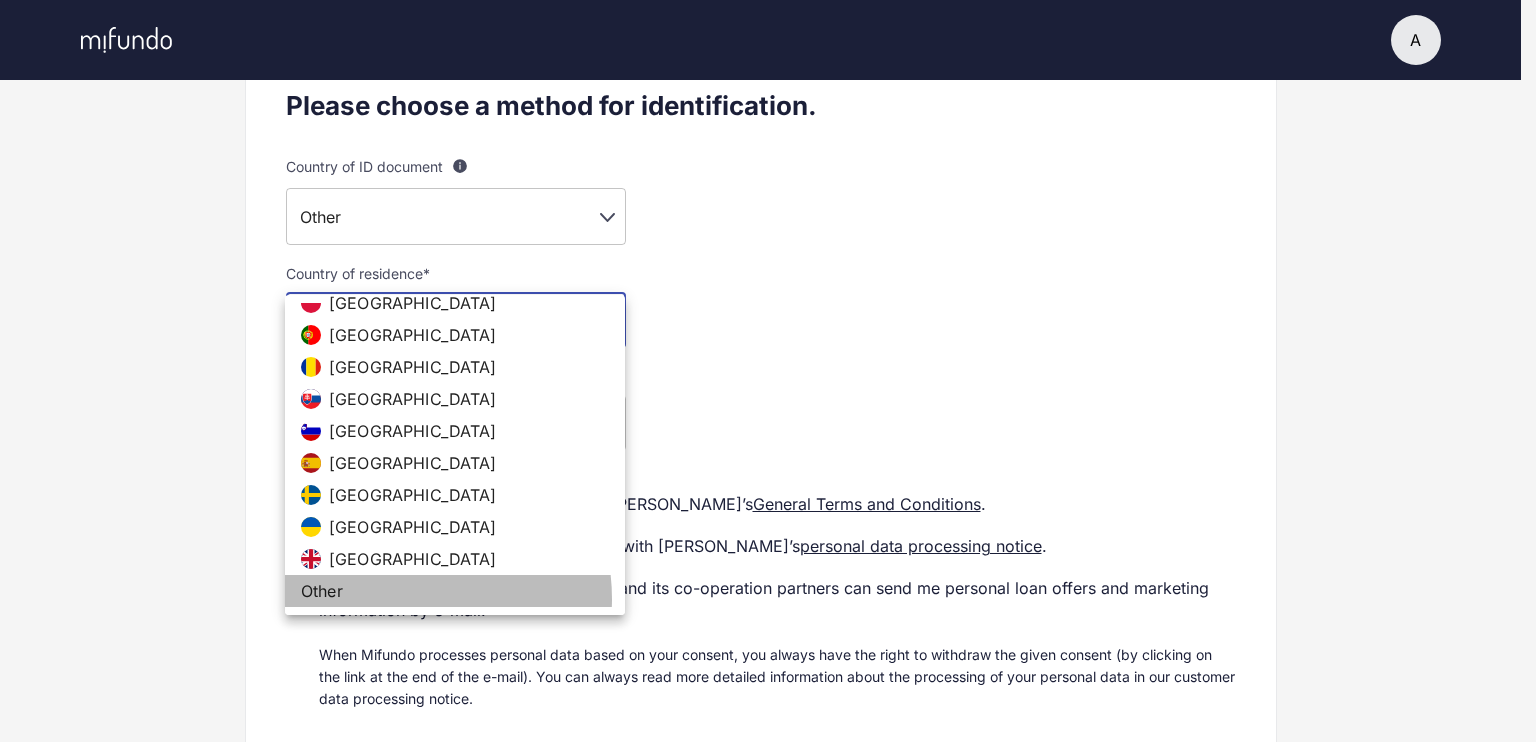 click on "Other" at bounding box center (455, 591) 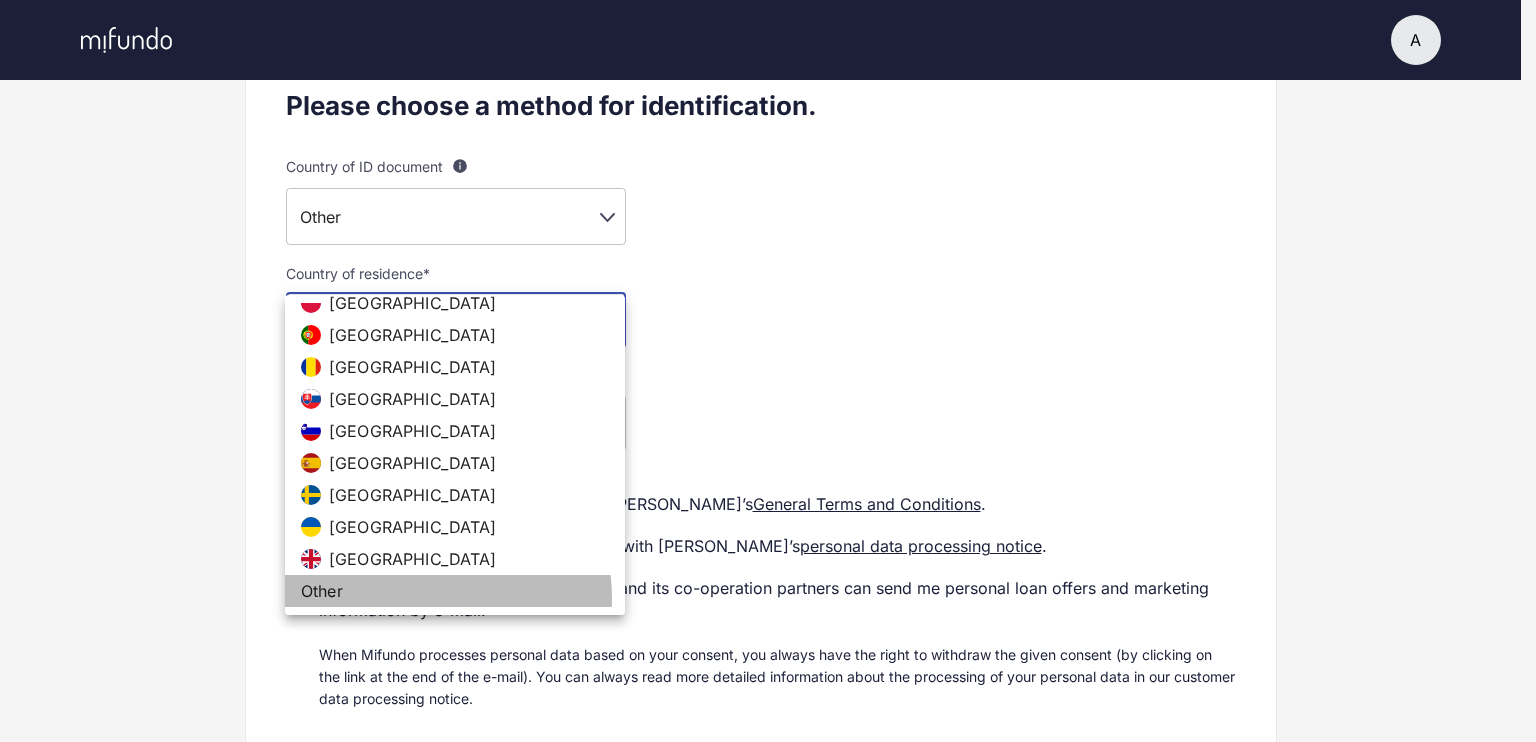 type on "**" 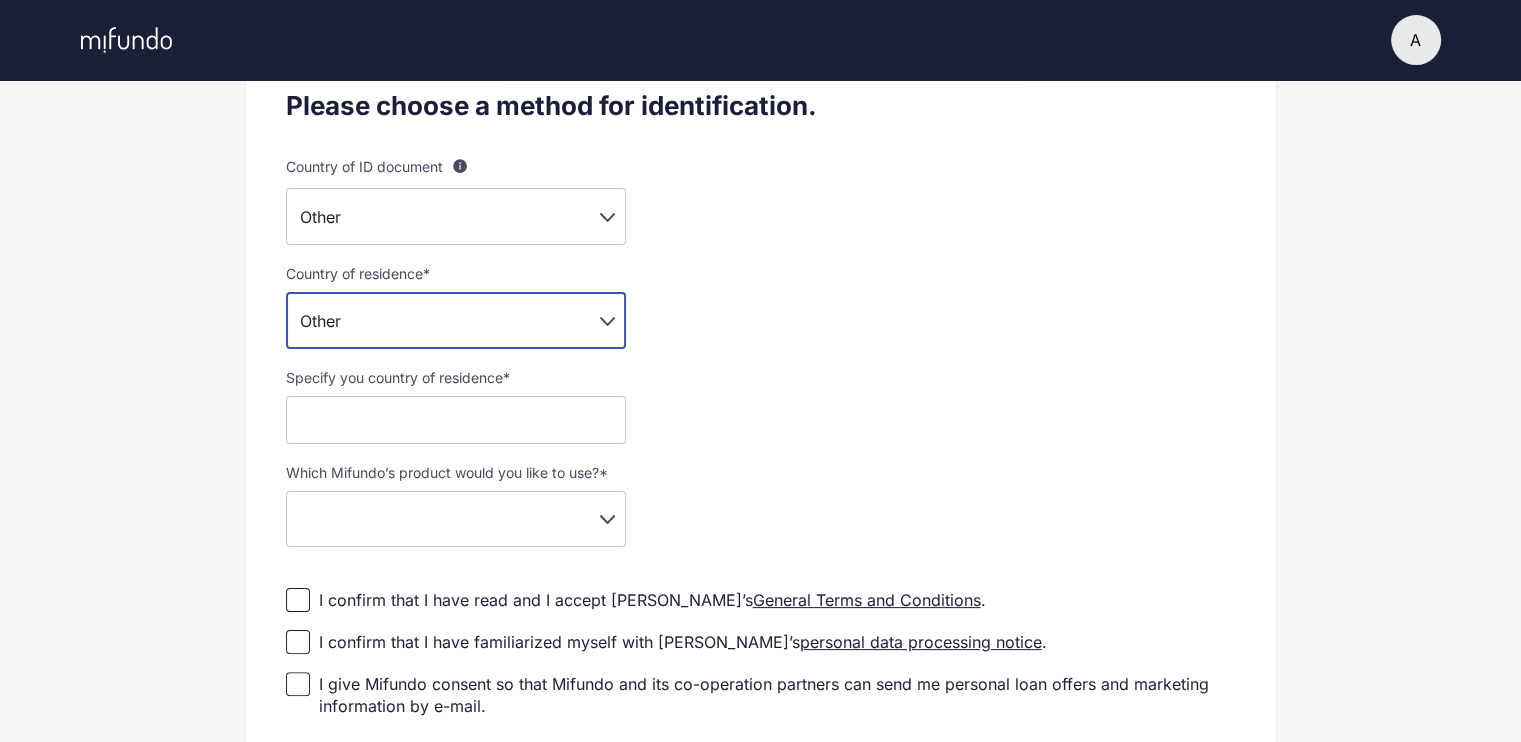 click at bounding box center [456, 420] 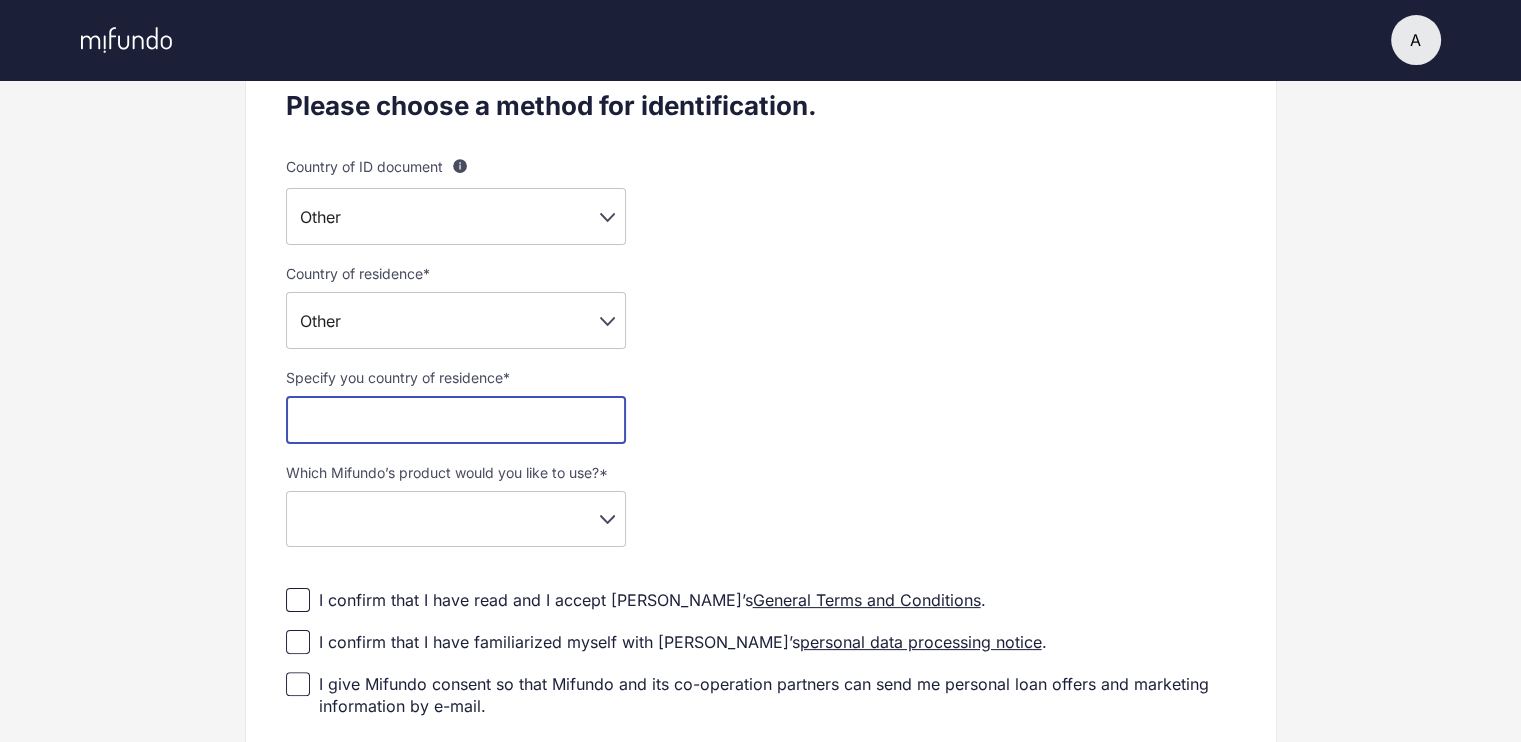 click at bounding box center [456, 420] 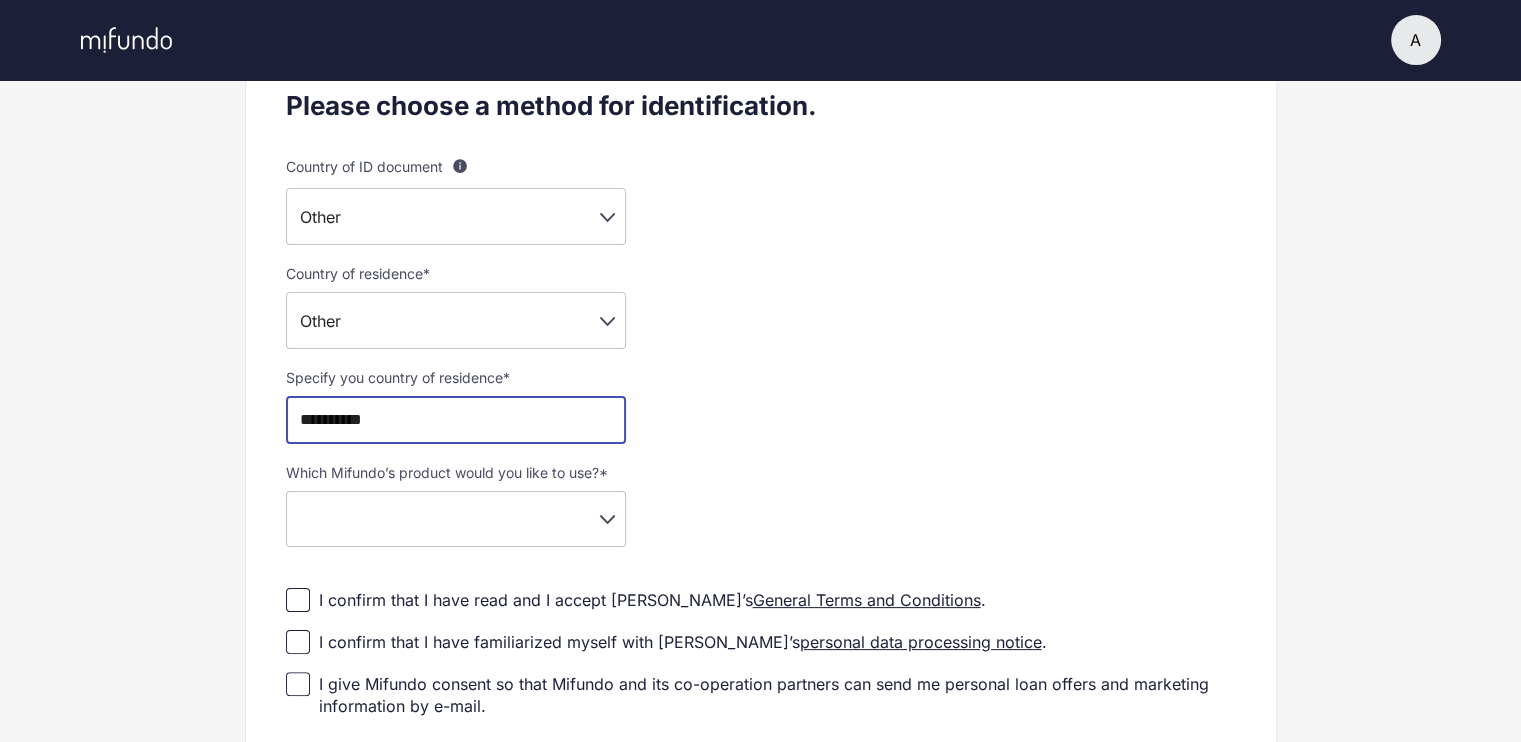 drag, startPoint x: 471, startPoint y: 430, endPoint x: 158, endPoint y: 443, distance: 313.26987 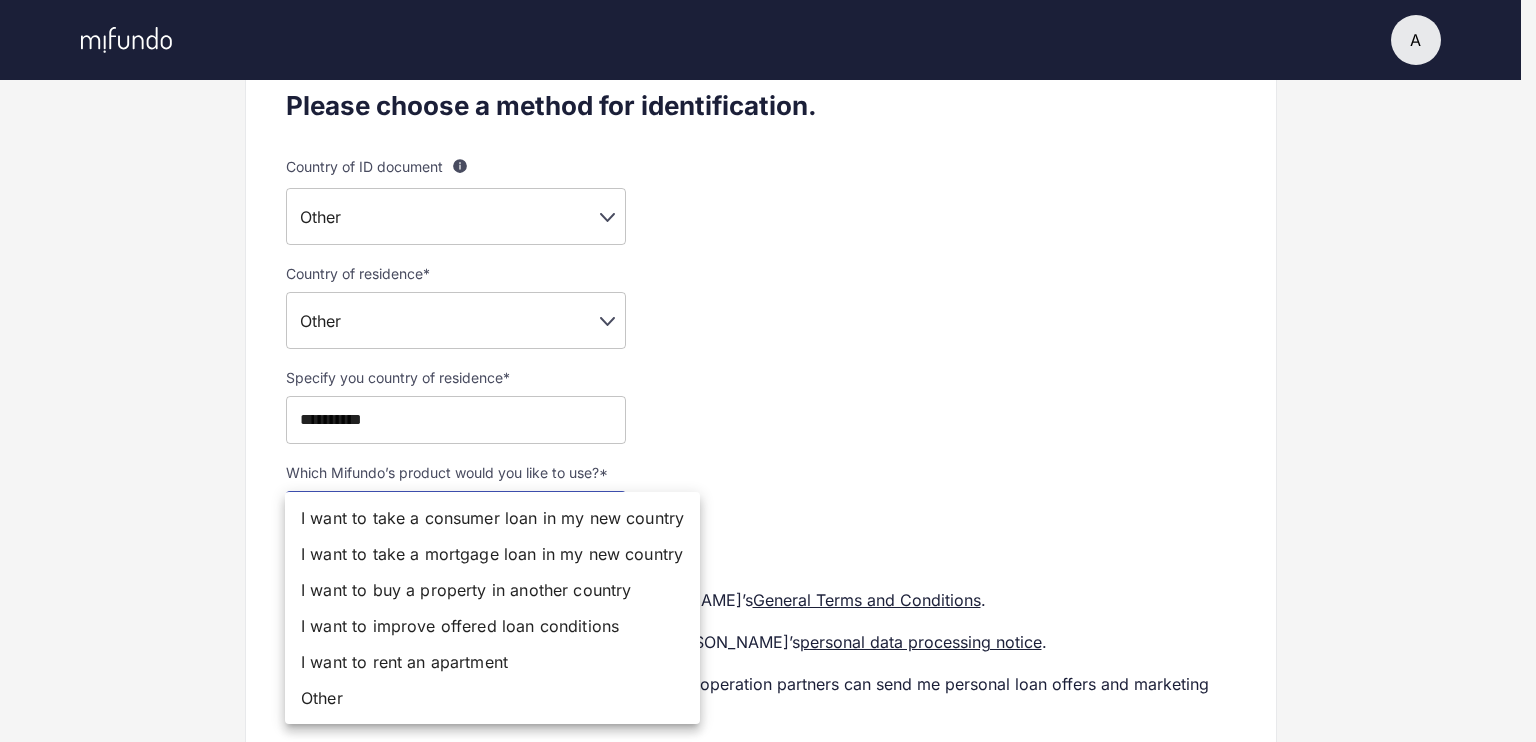 click on "**********" at bounding box center [768, 71] 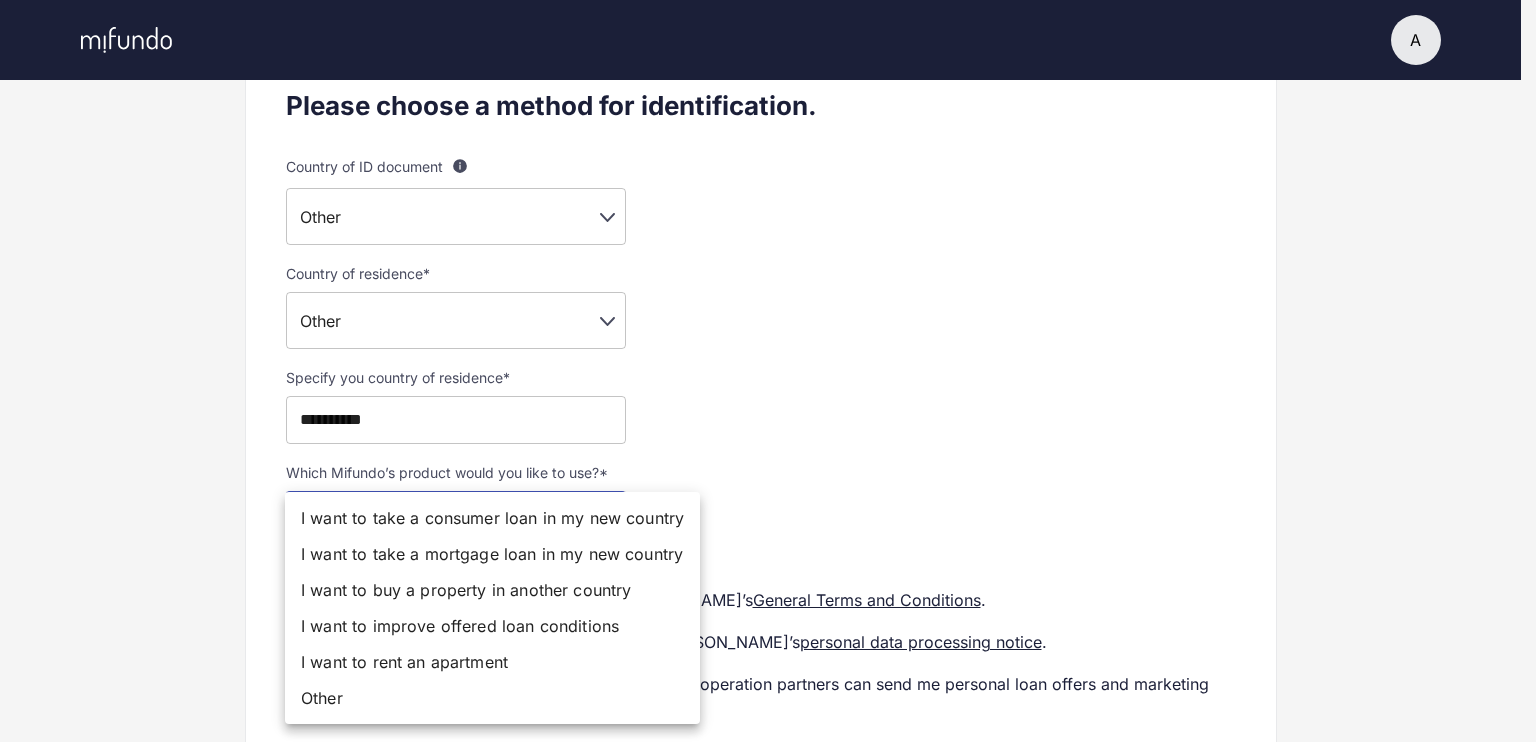 type on "**********" 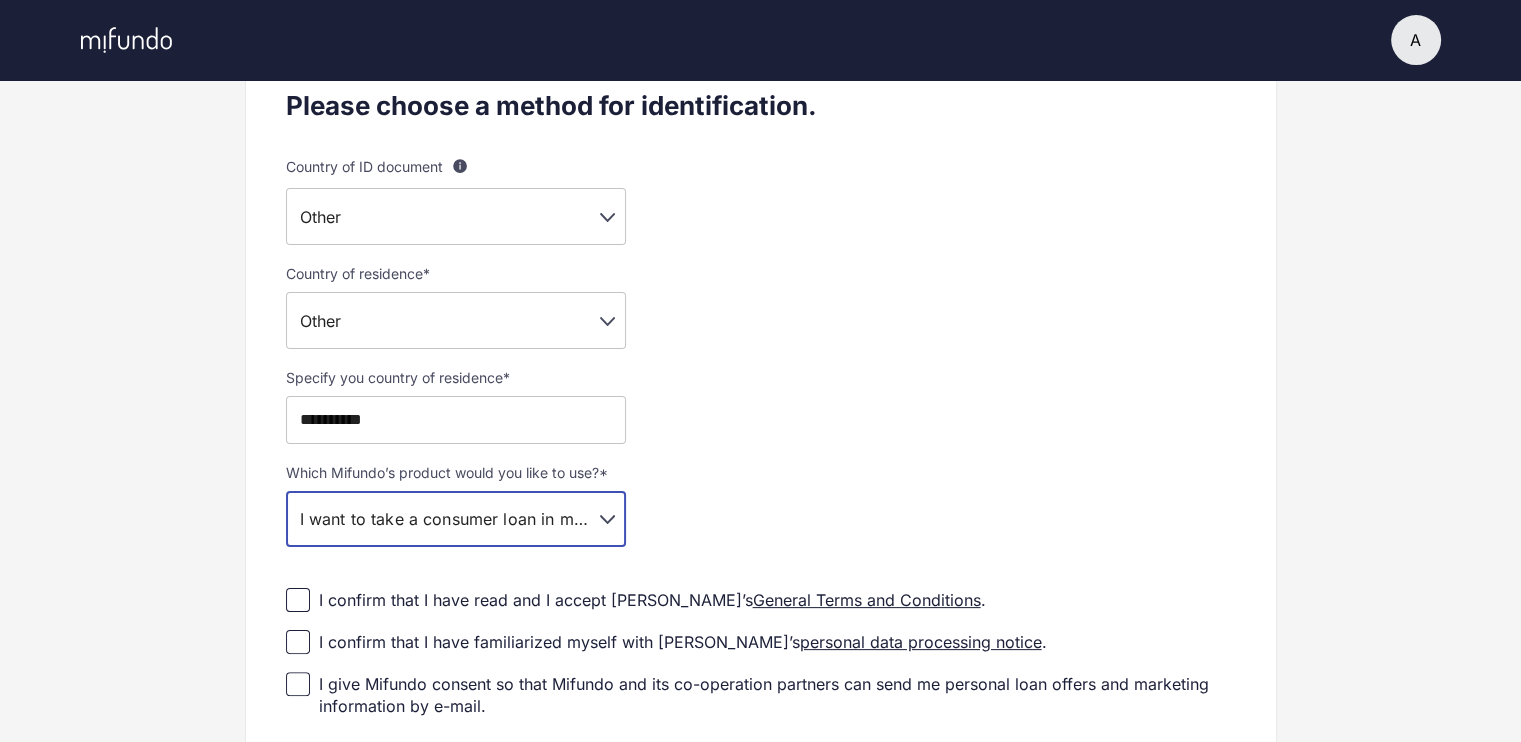 click on "**********" at bounding box center [456, 420] 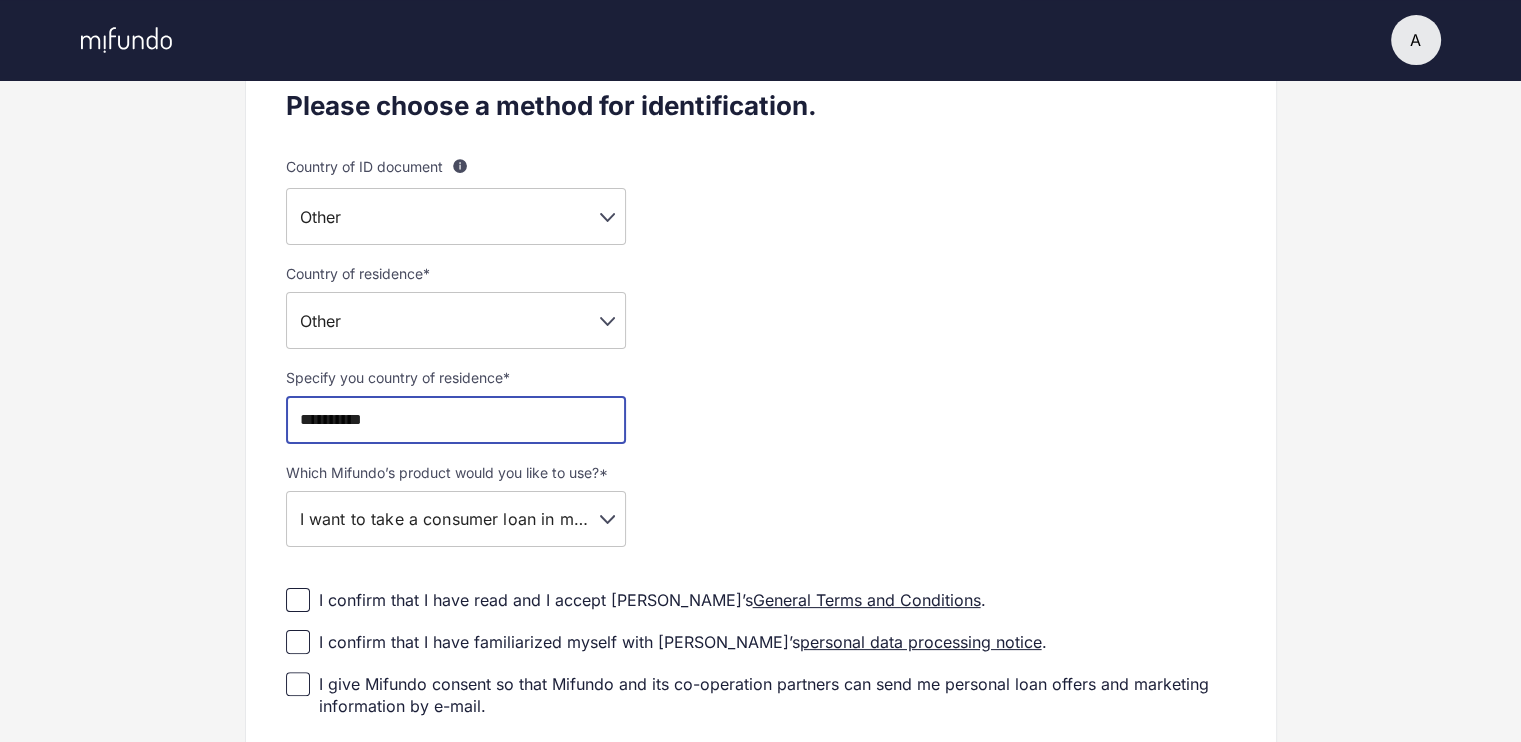 click on "**********" at bounding box center [456, 420] 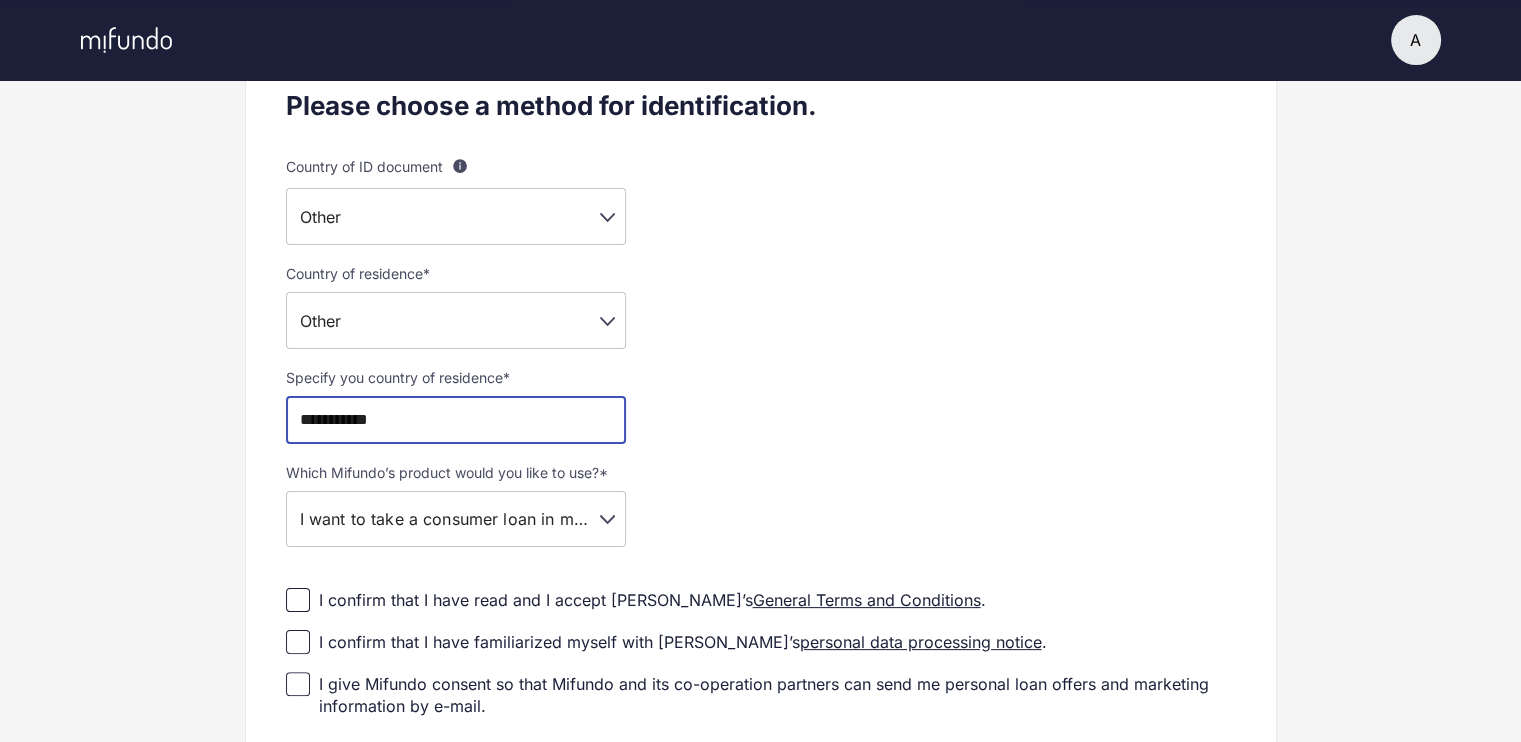 type on "**********" 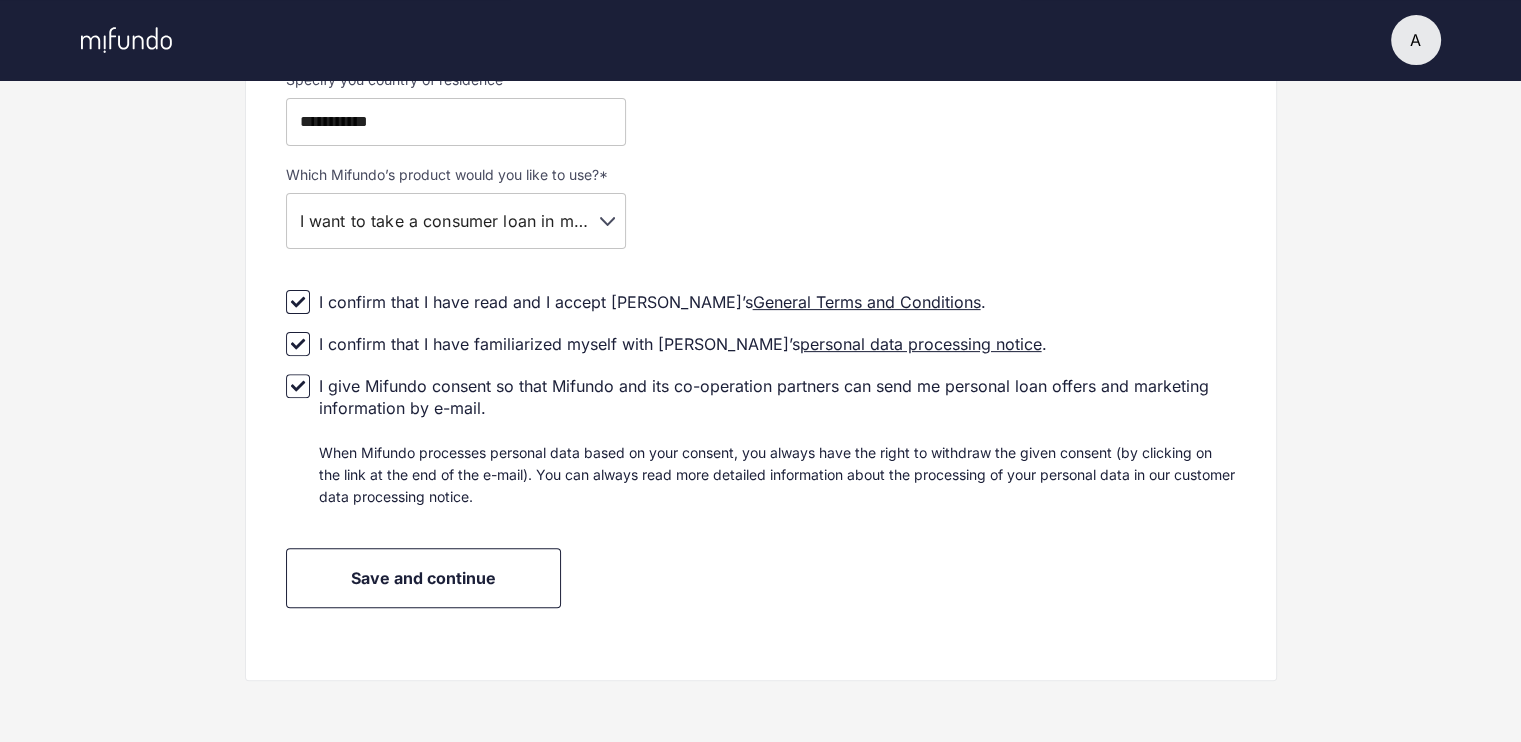 scroll, scrollTop: 599, scrollLeft: 0, axis: vertical 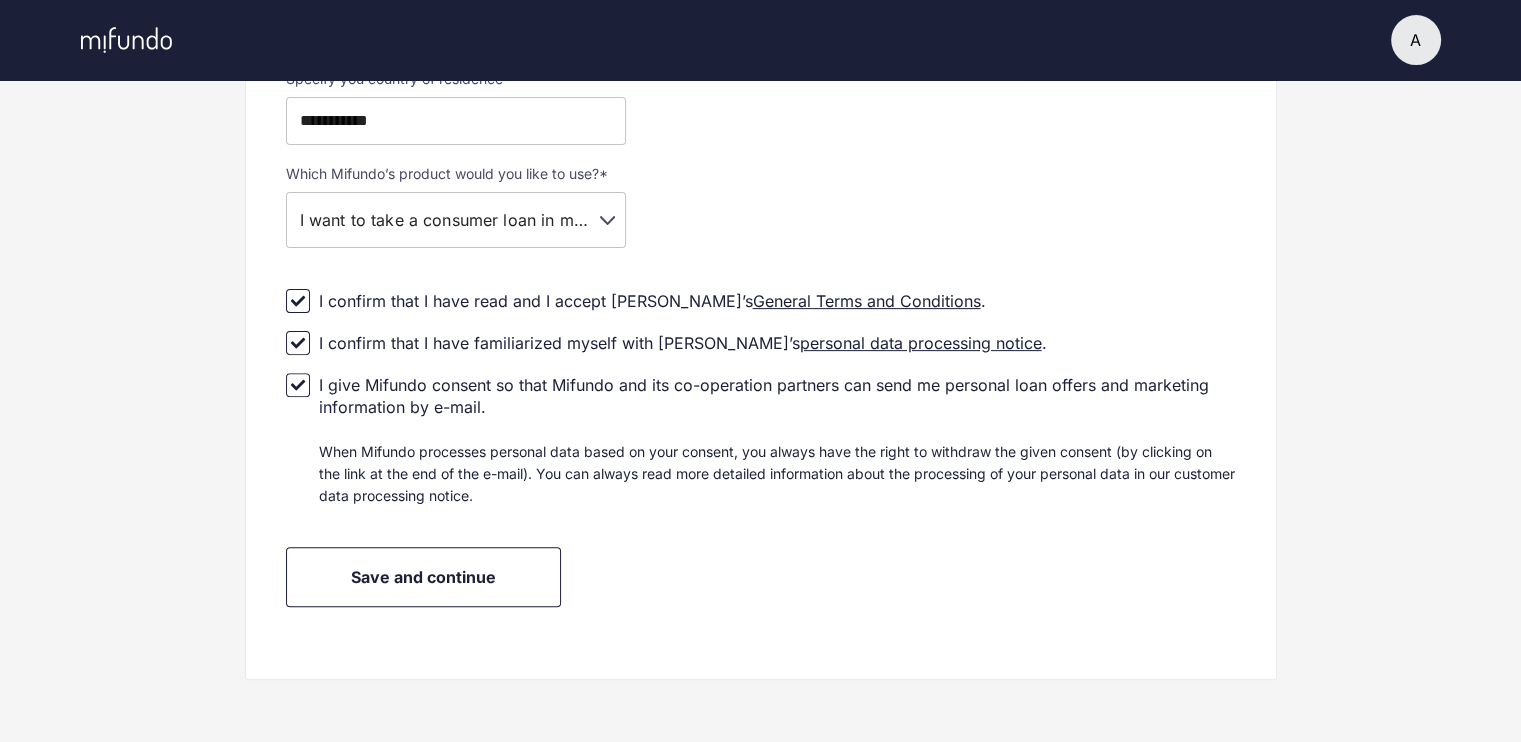 click on "**********" at bounding box center [761, 135] 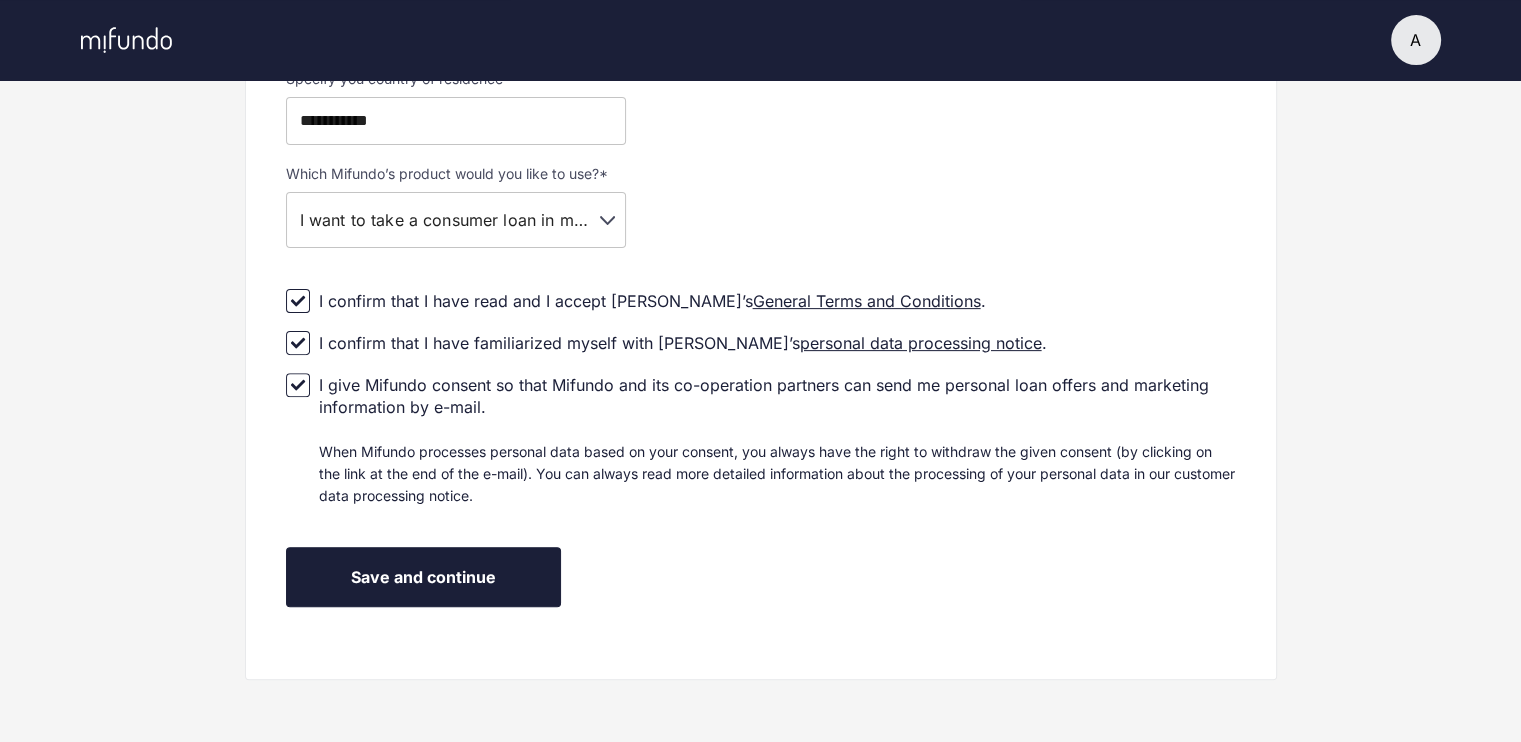 click on "Save and continue" at bounding box center (423, 577) 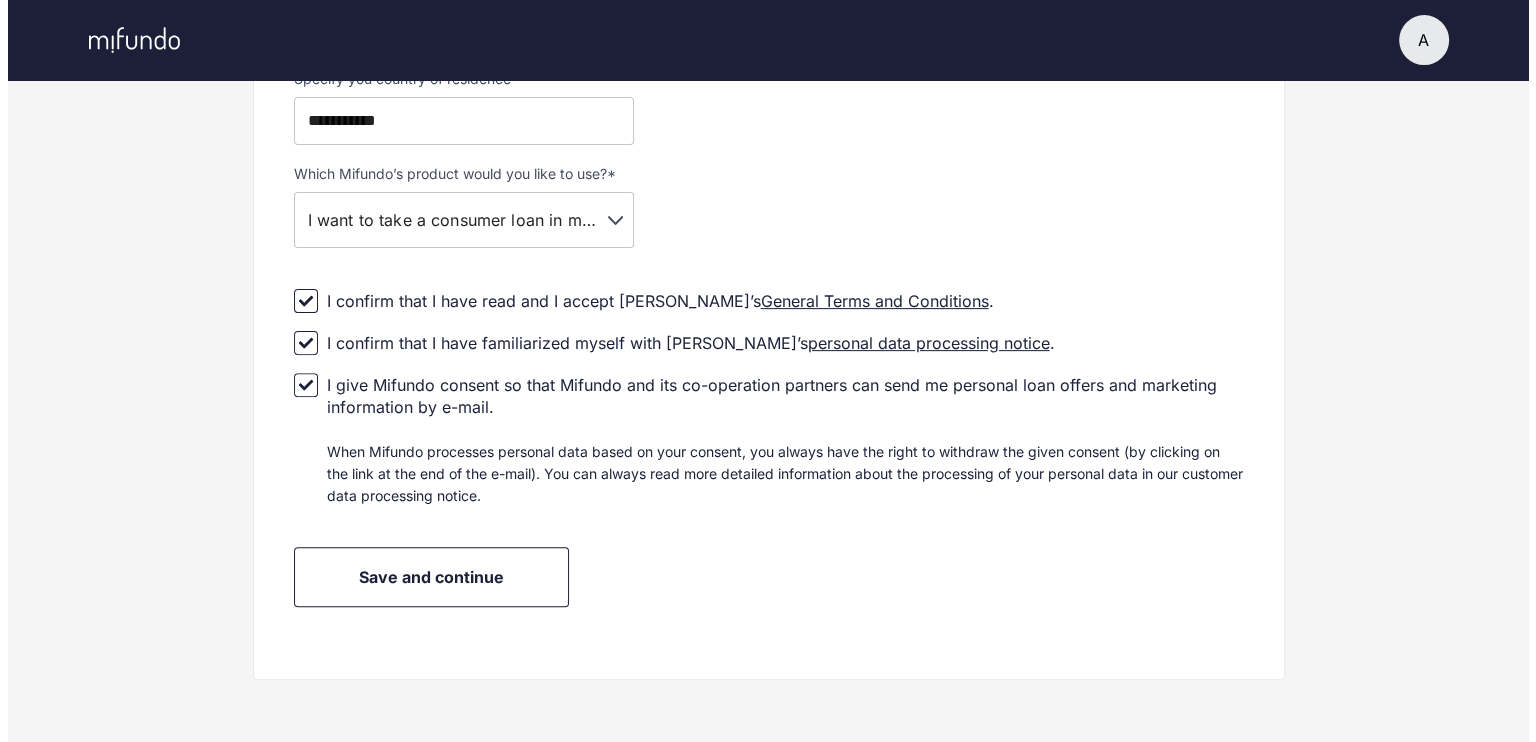 scroll, scrollTop: 0, scrollLeft: 0, axis: both 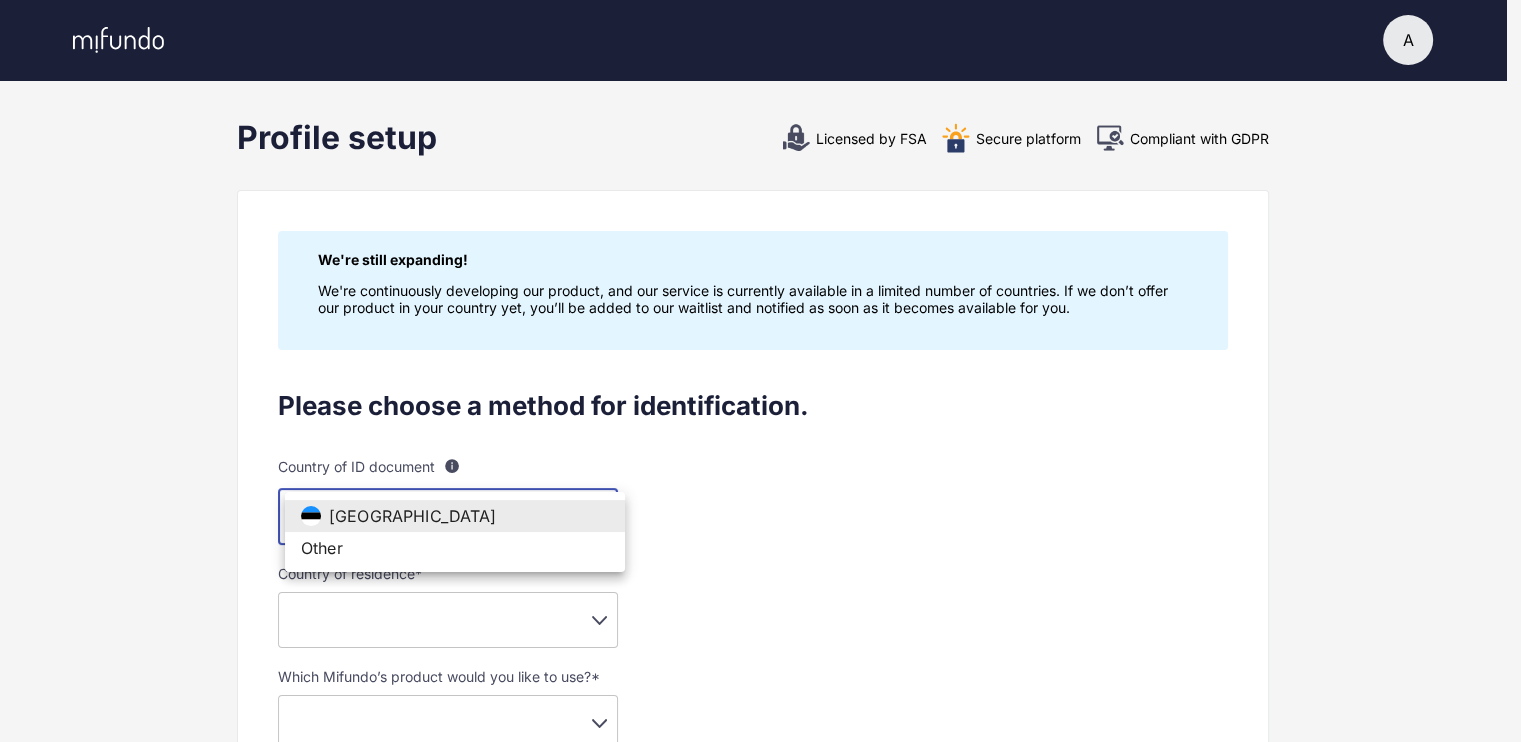 click on "A A Arkadiusz   Settings Log out Profile setup Licensed by FSA Secure platform Compliant with GDPR We're still expanding! We're continuously developing our product, and our service is currently available in a limited number of countries. If we don’t offer our product in your country yet, you’ll be added to our waitlist and notified as soon as it becomes available for you. Please choose a method for identification. Country of ID document For example, your passport or your ID card is usually issued by your country of your citizenship. Foreigner's passport or ID card is issued by the country of residence. Please note that document providing evidence of your identity must include your photo. Estonia ** ​ Country of residence  * ​ ​ Which Mifundo’s product would you like to use?  * ​ ​ I confirm that I have read and I accept Mifundo’s  General Terms and Conditions . I confirm that I have familiarized myself with Mifundo’s  personal data processing notice .
Smart-ID Mobile-ID ID card Estonia" at bounding box center (760, 371) 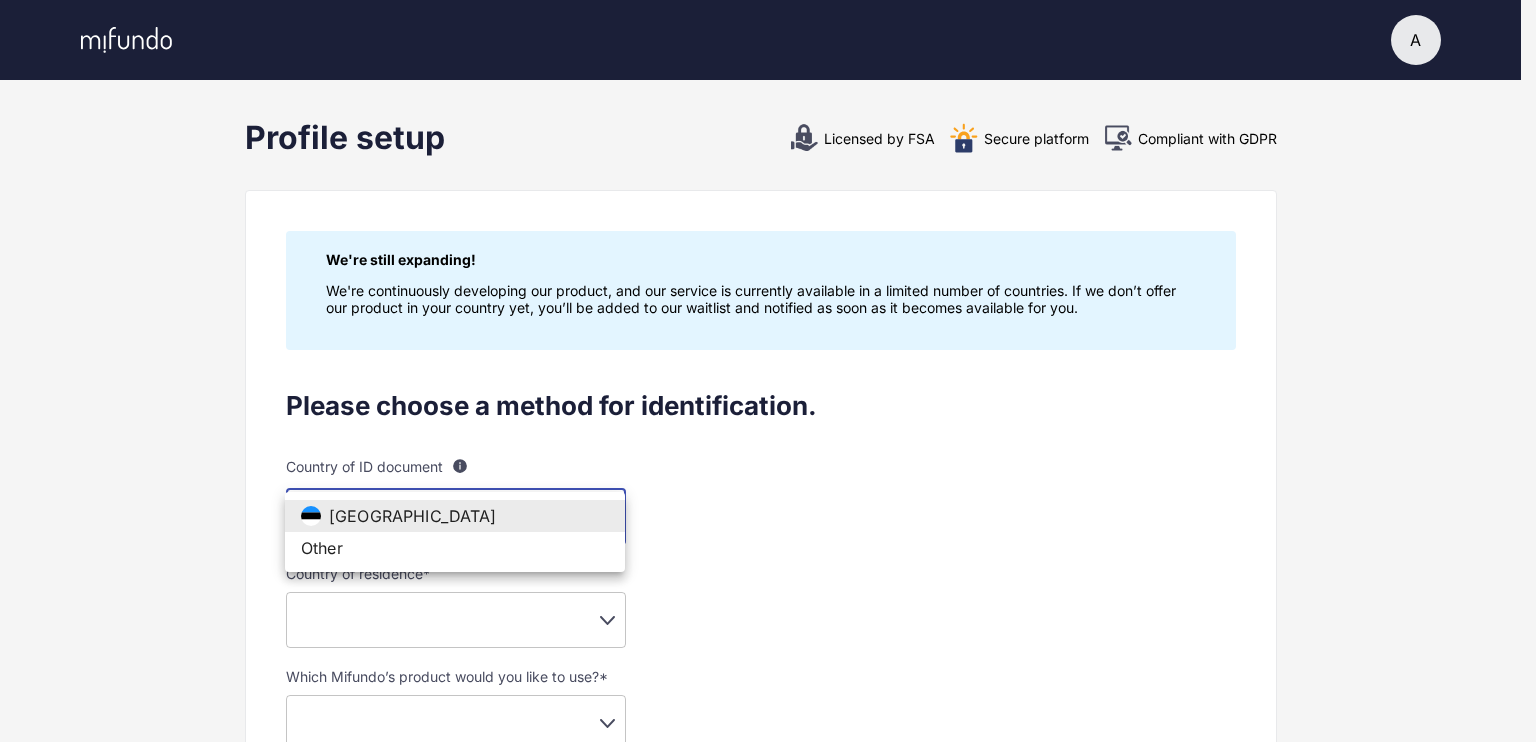 click on "Other" at bounding box center (455, 548) 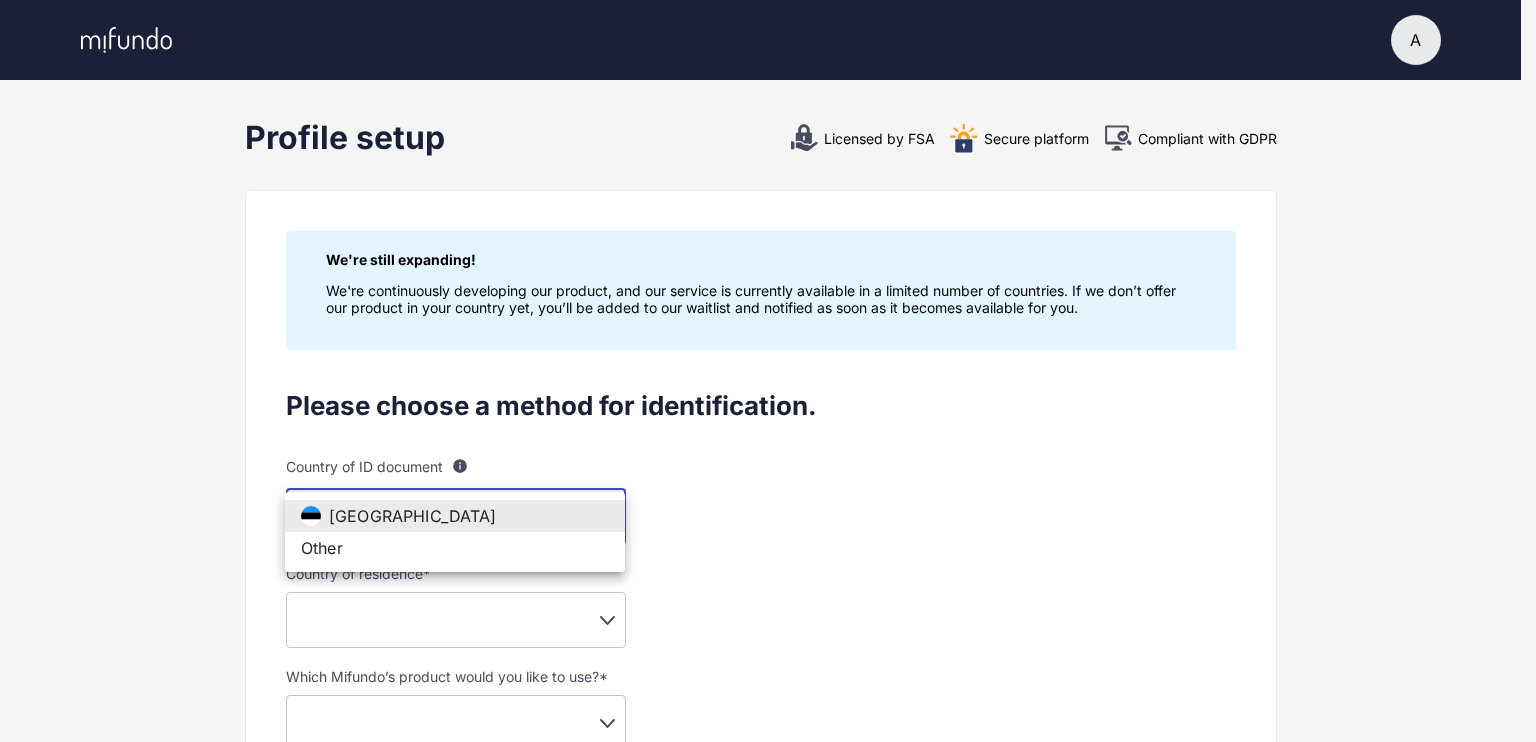 type on "**" 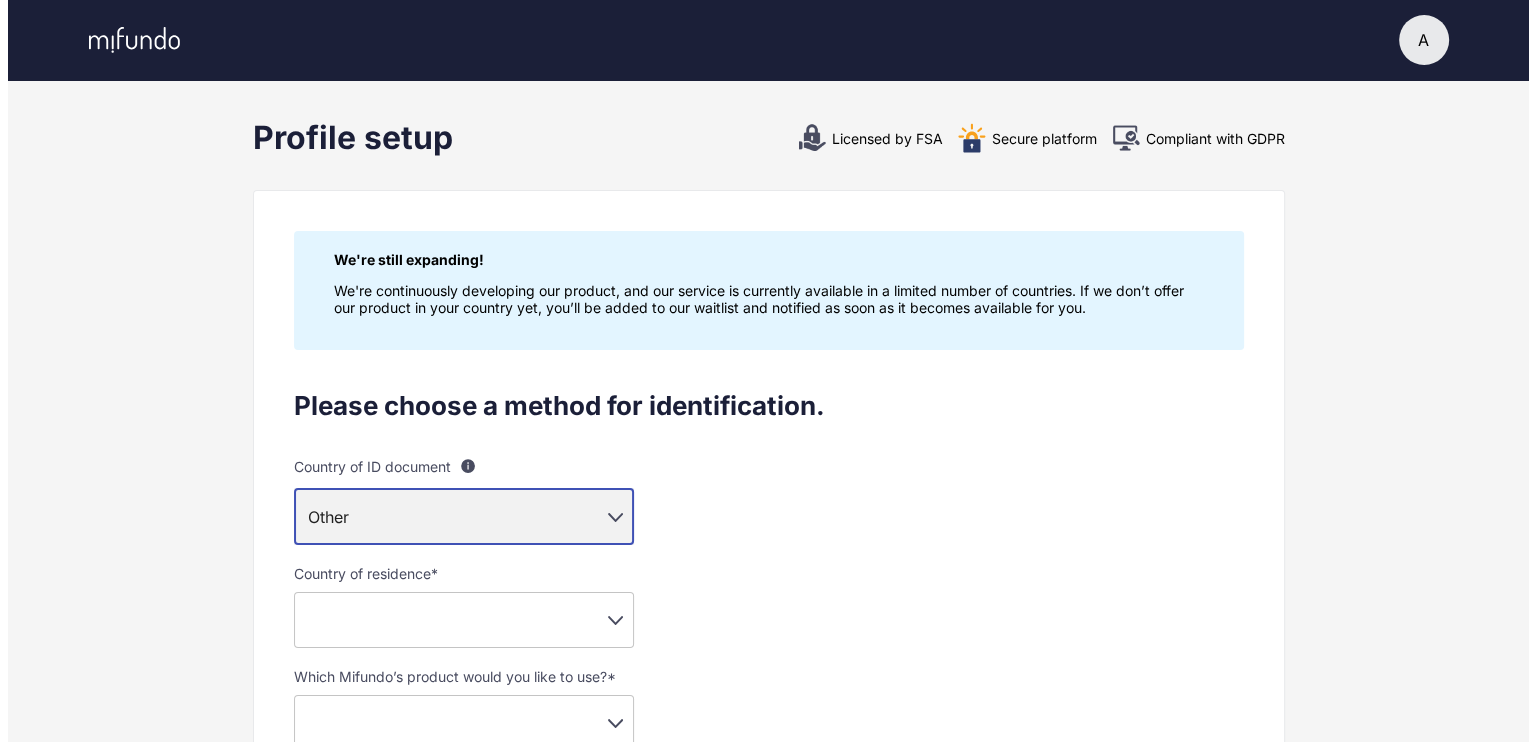 scroll, scrollTop: 100, scrollLeft: 0, axis: vertical 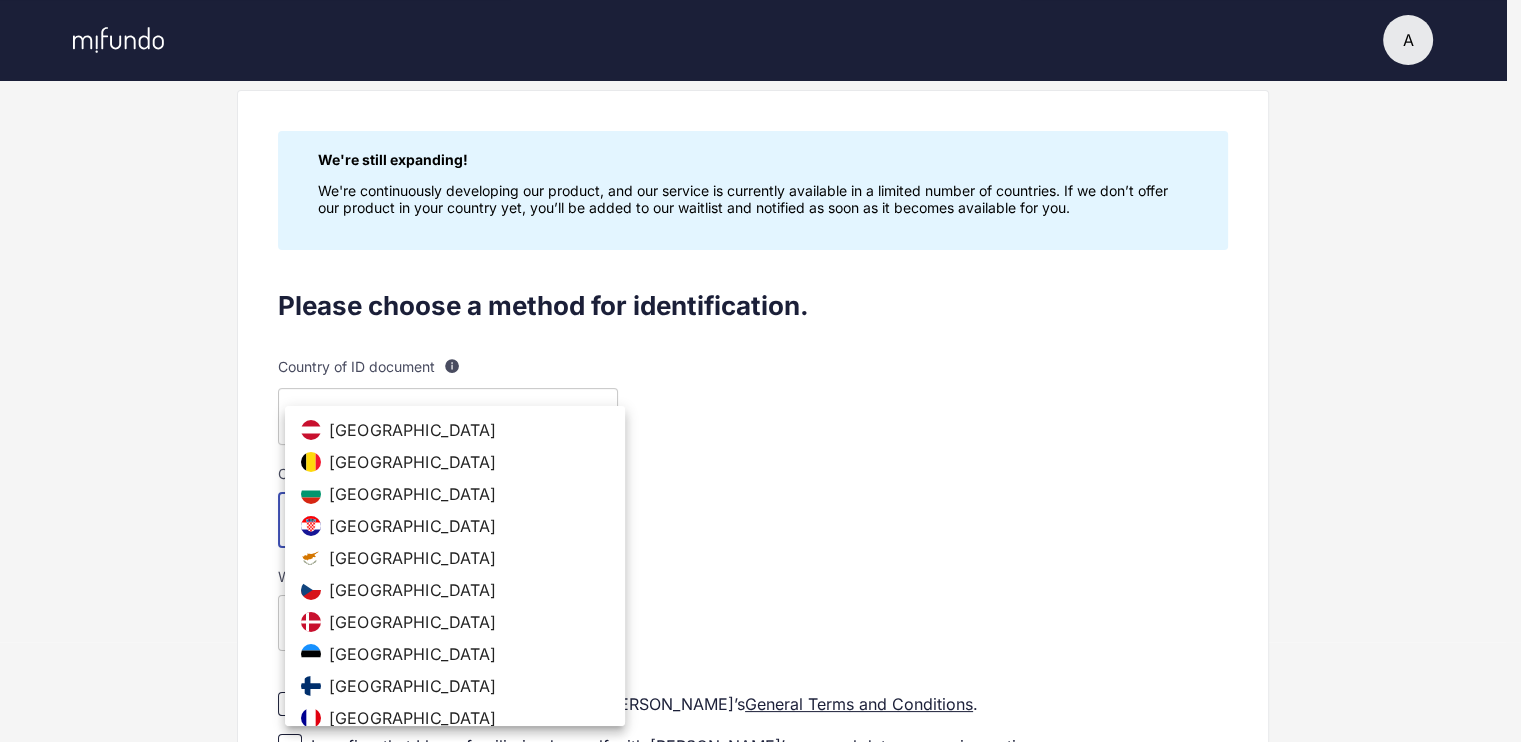 click on "A A Arkadiusz   Settings Log out Profile setup Licensed by FSA Secure platform Compliant with GDPR We're still expanding! We're continuously developing our product, and our service is currently available in a limited number of countries. If we don’t offer our product in your country yet, you’ll be added to our waitlist and notified as soon as it becomes available for you. Please choose a method for identification. Country of ID document For example, your passport or your ID card is usually issued by your country of your citizenship. Foreigner's passport or ID card is issued by the country of residence. Please note that document providing evidence of your identity must include your photo. Other ** ​ Country of residence  * ​ ​ Which Mifundo’s product would you like to use?  * ​ ​ I confirm that I have read and I accept Mifundo’s  General Terms and Conditions . I confirm that I have familiarized myself with Mifundo’s  personal data processing notice .
Save and continue Austria Belgium" at bounding box center [760, 271] 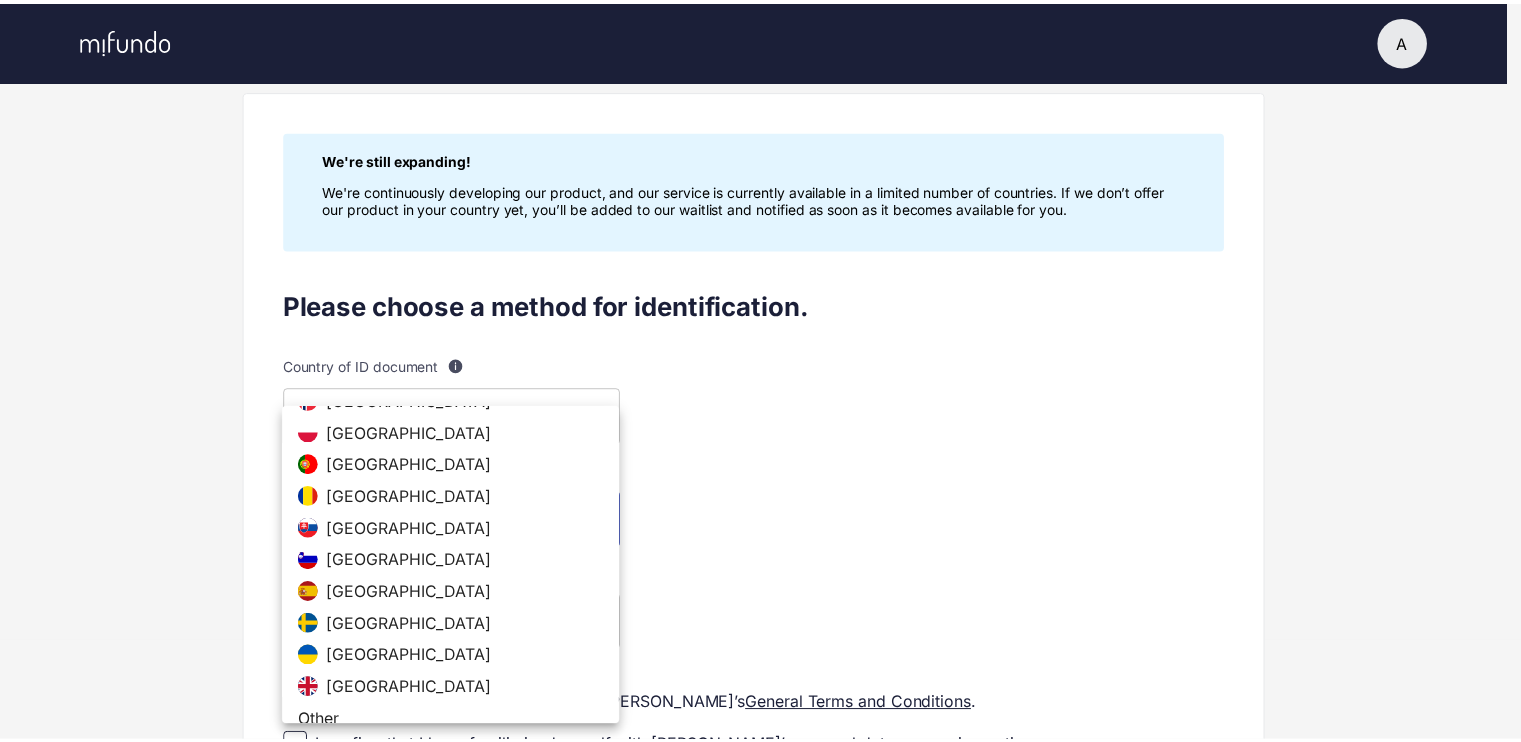 scroll, scrollTop: 752, scrollLeft: 0, axis: vertical 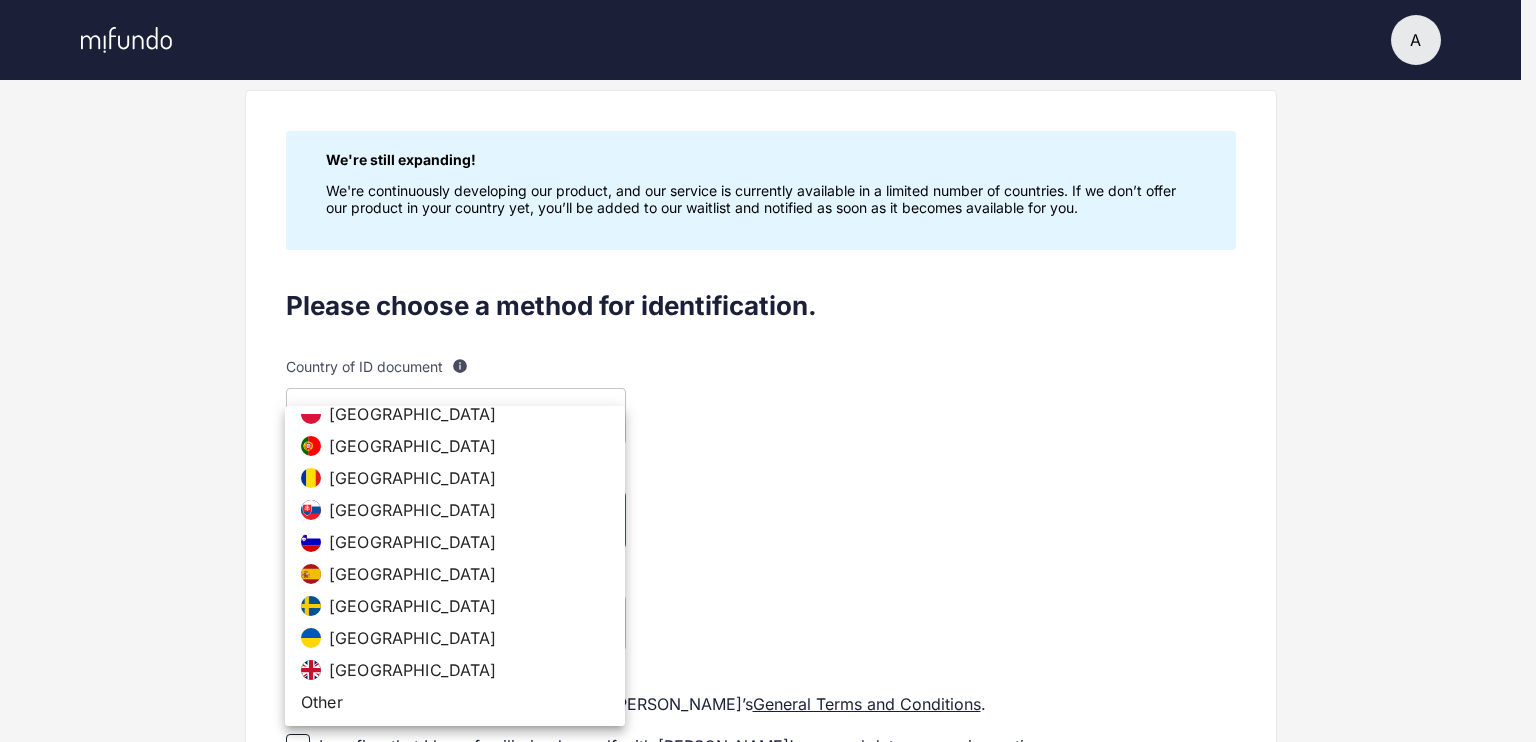 click on "Other" at bounding box center (322, 702) 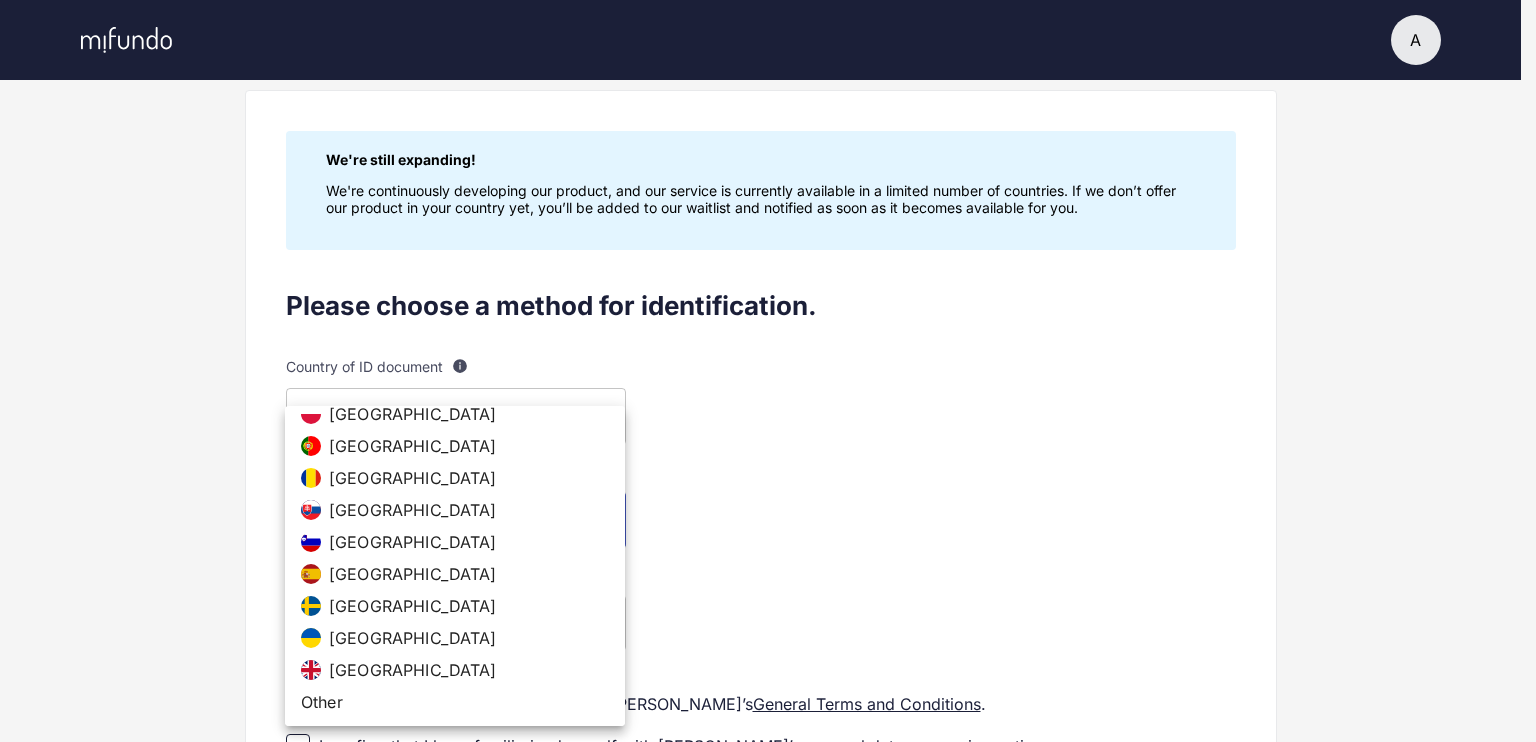 type on "**" 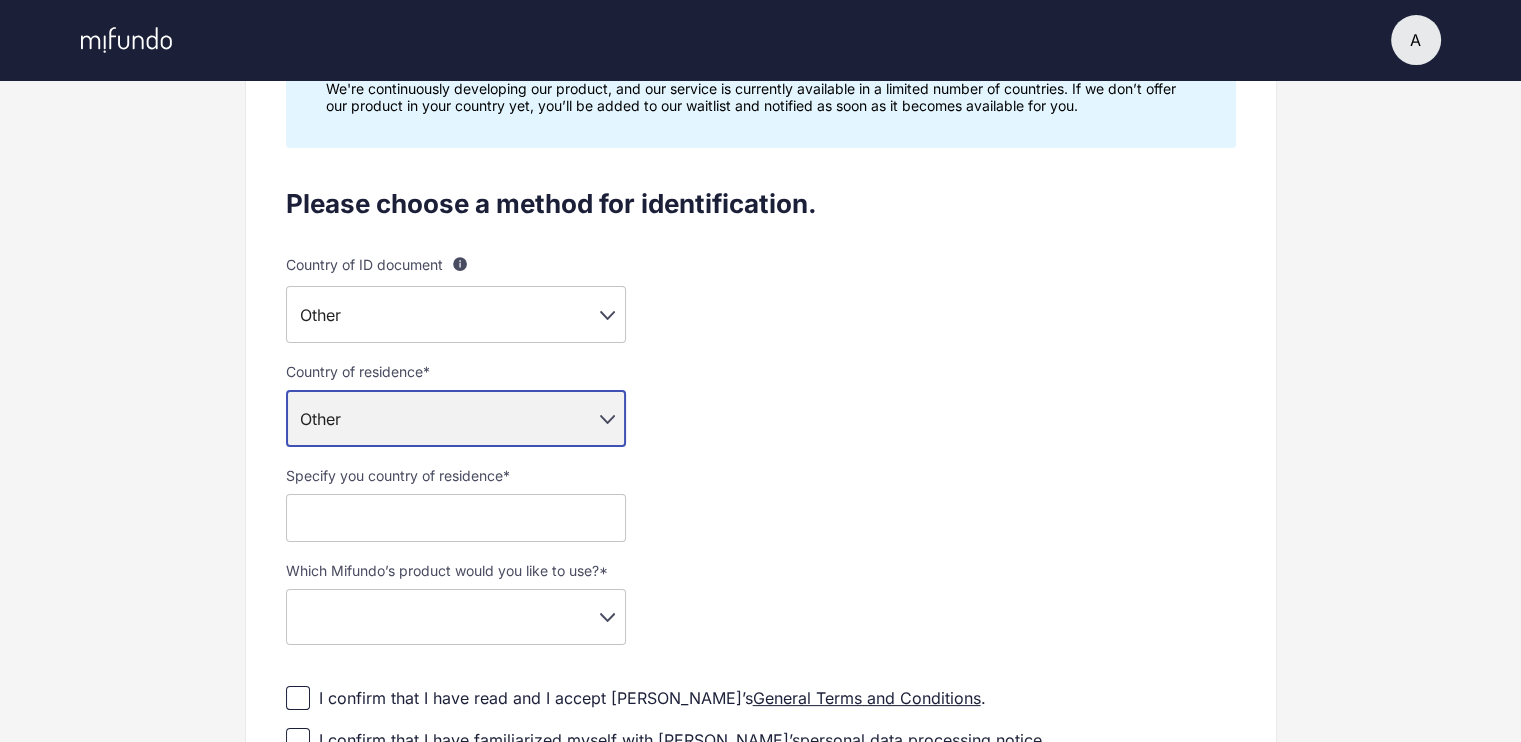 scroll, scrollTop: 400, scrollLeft: 0, axis: vertical 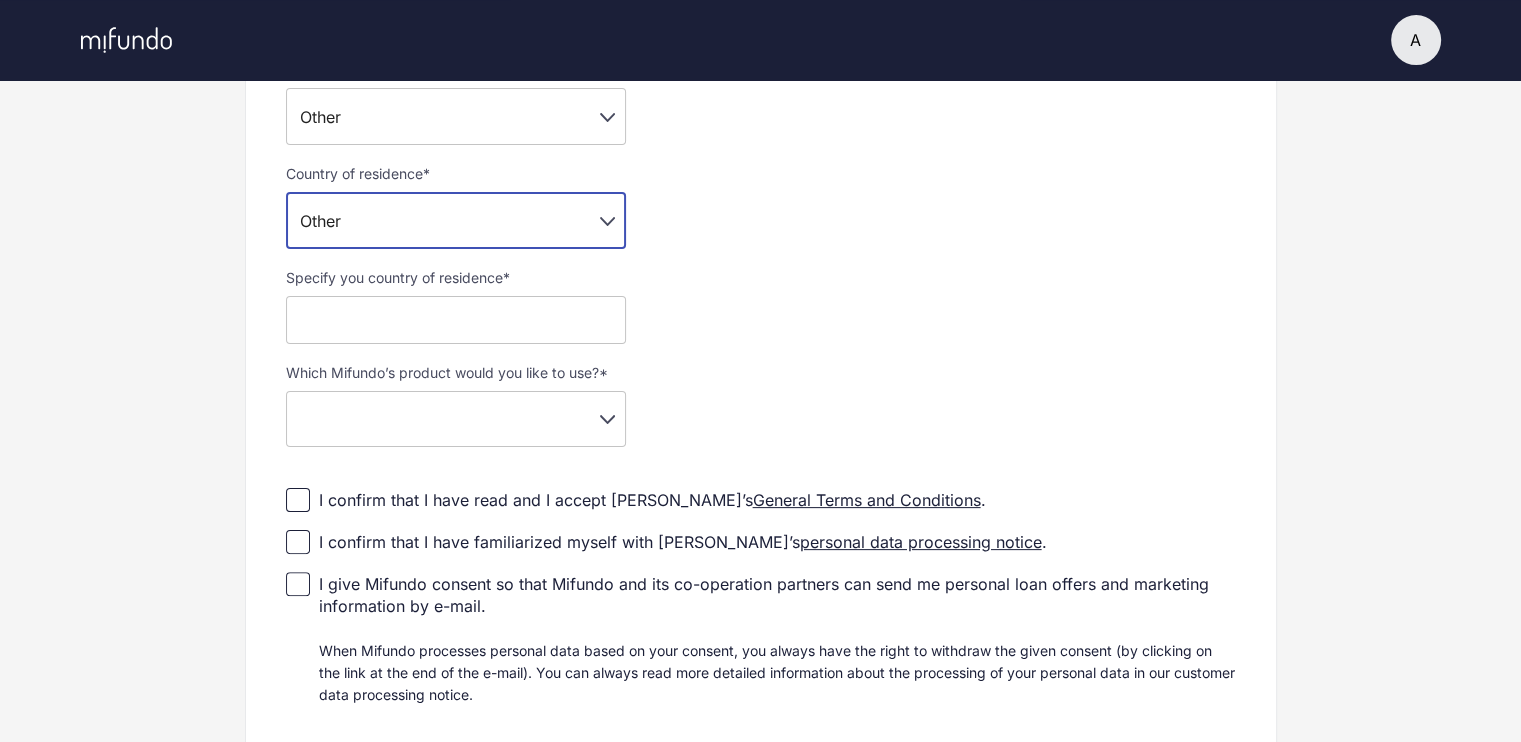 click at bounding box center [456, 320] 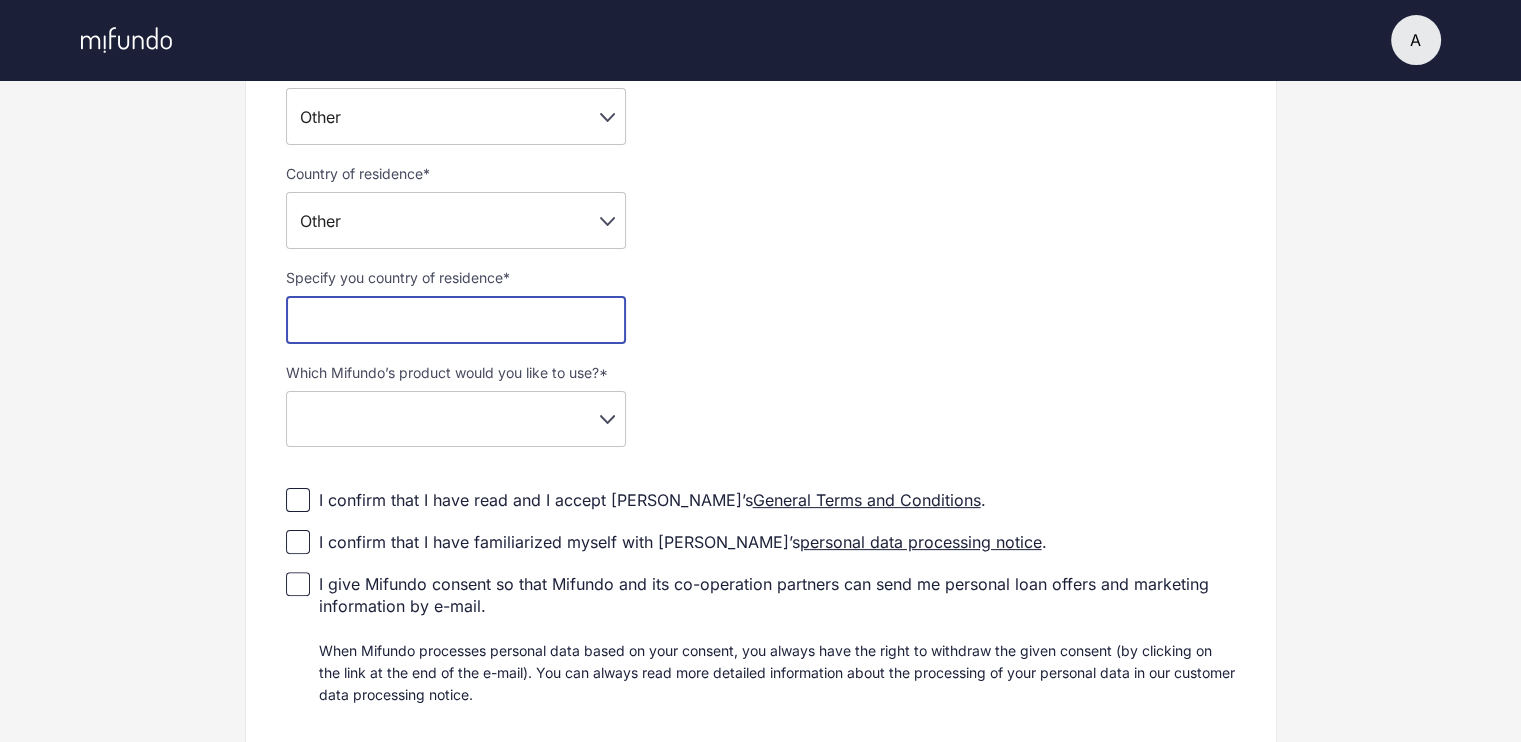 paste on "**********" 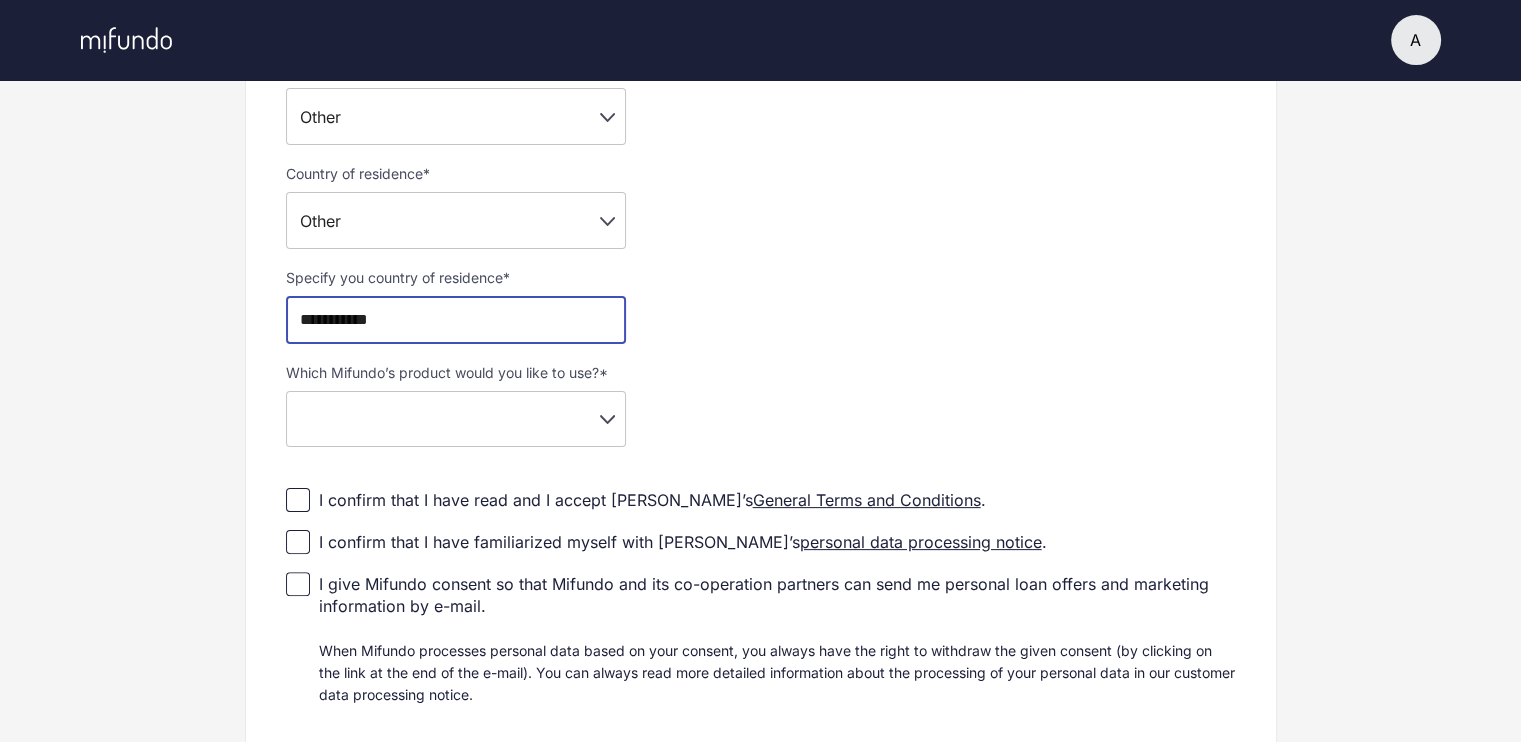 type on "**********" 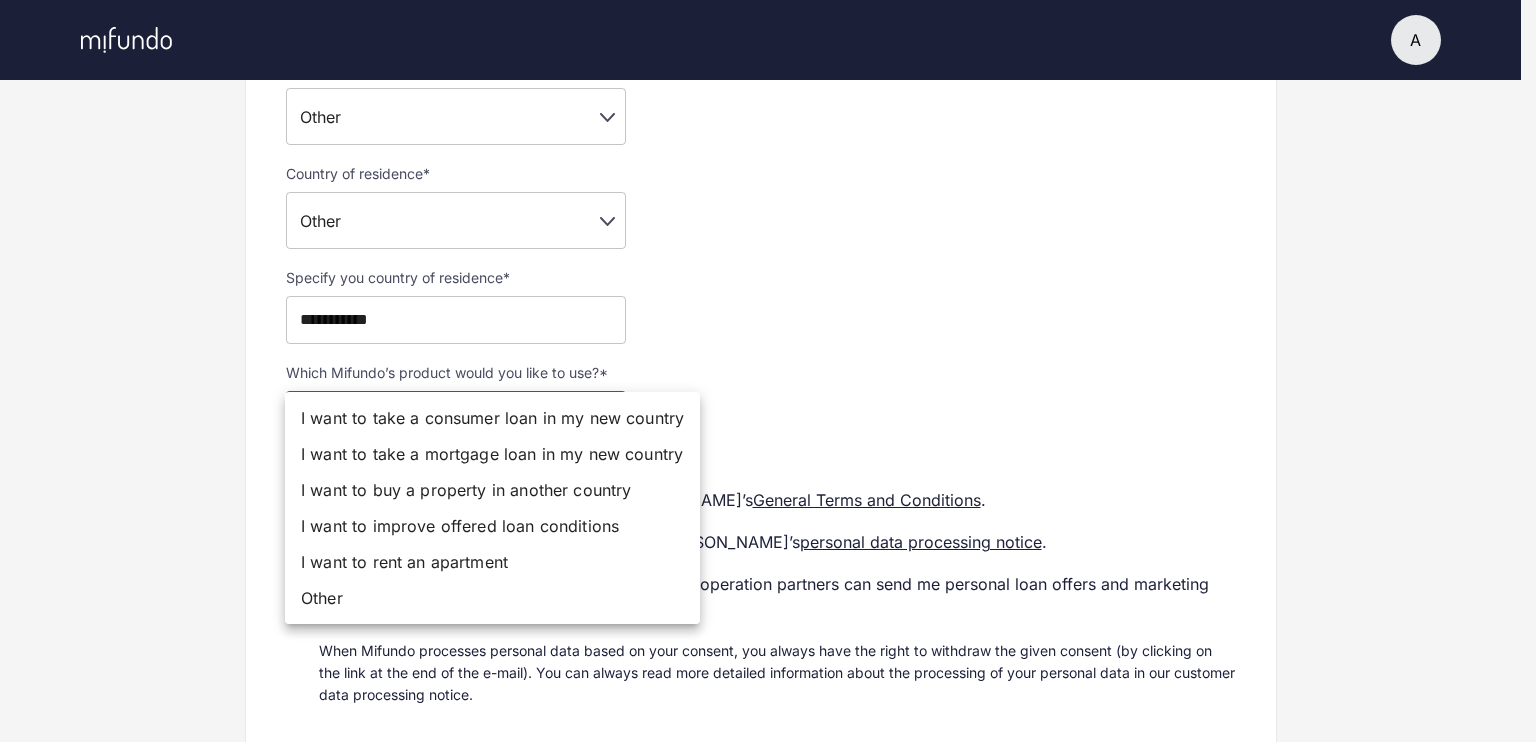 click on "**********" at bounding box center (768, -29) 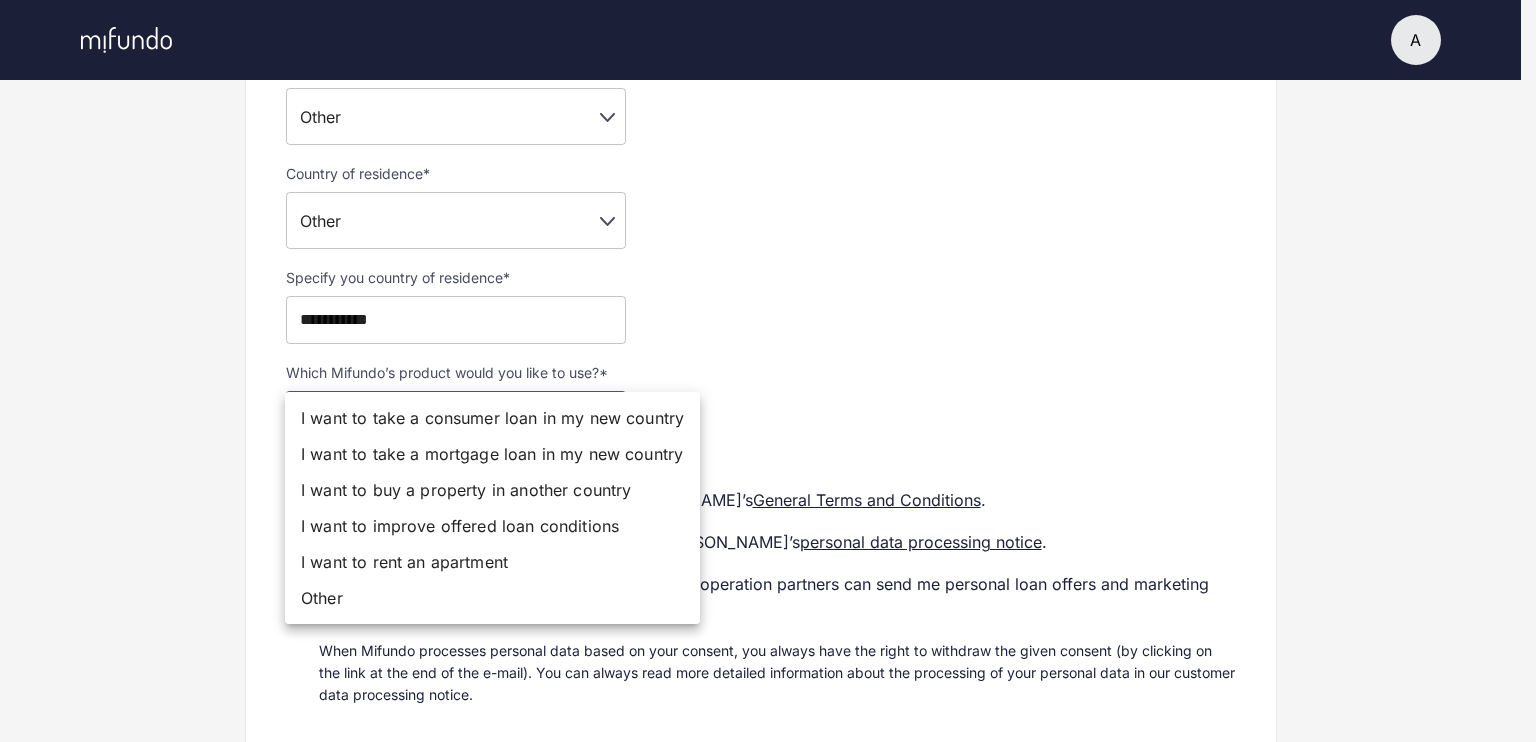 type on "**********" 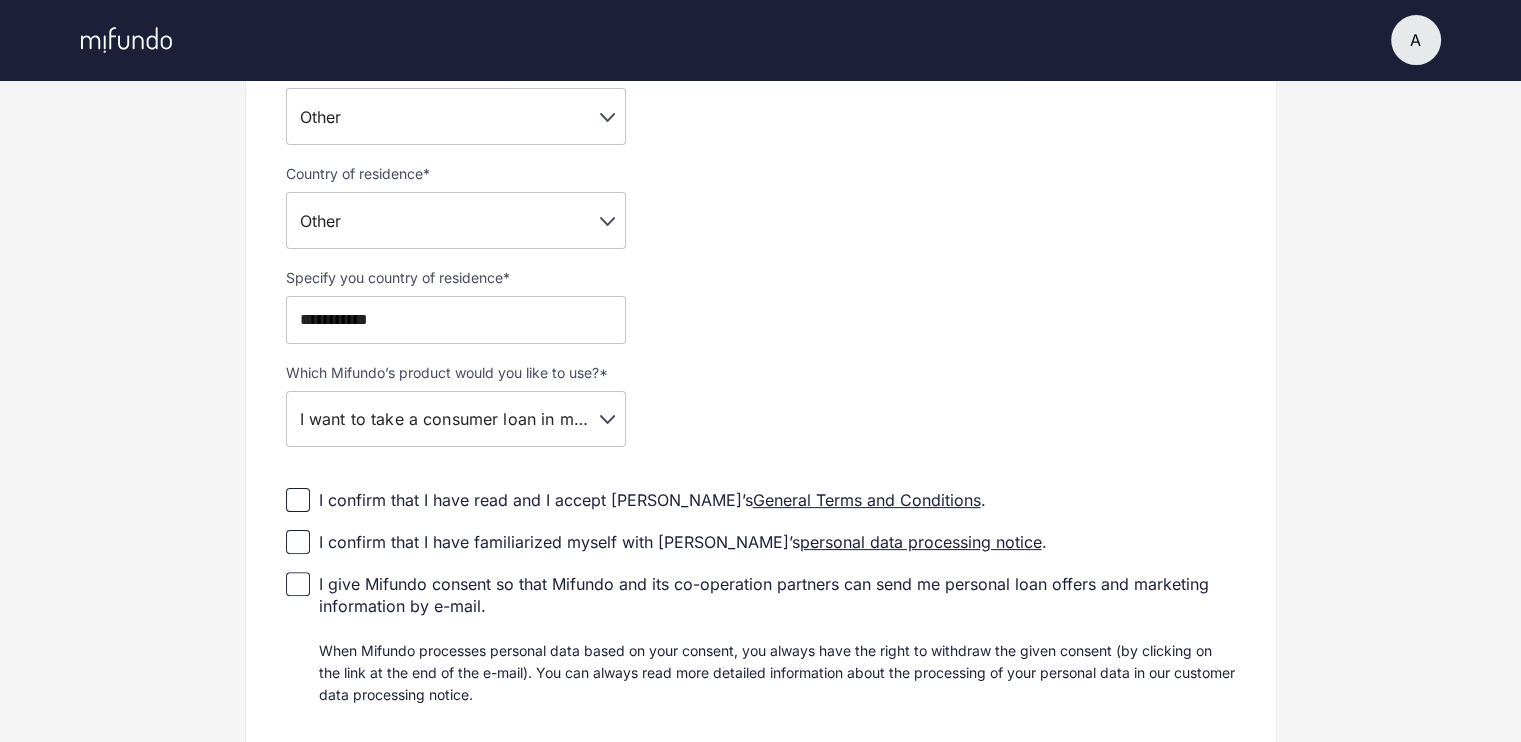 click on "I confirm that I have read and I accept Mifundo’s  General Terms and Conditions ." at bounding box center [652, 500] 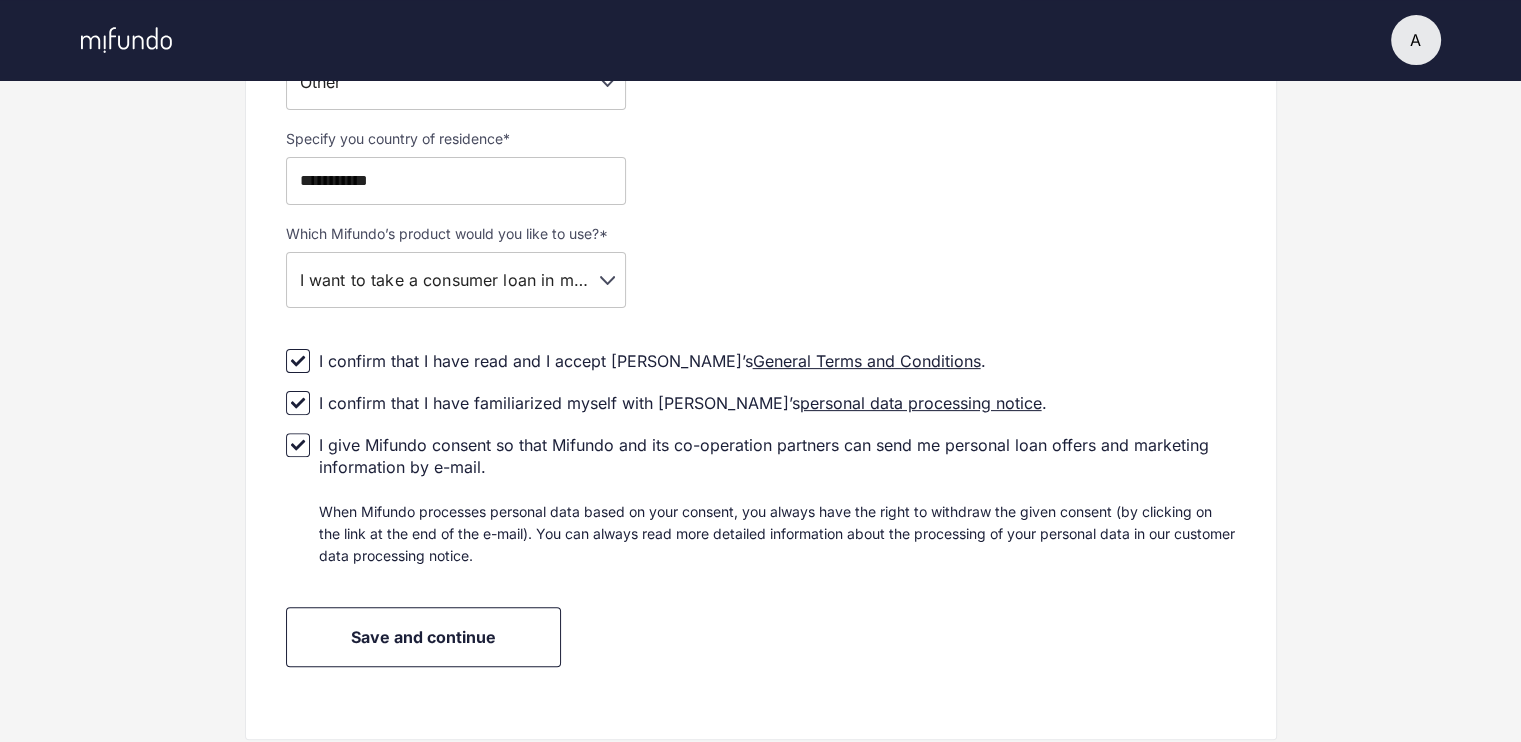 scroll, scrollTop: 599, scrollLeft: 0, axis: vertical 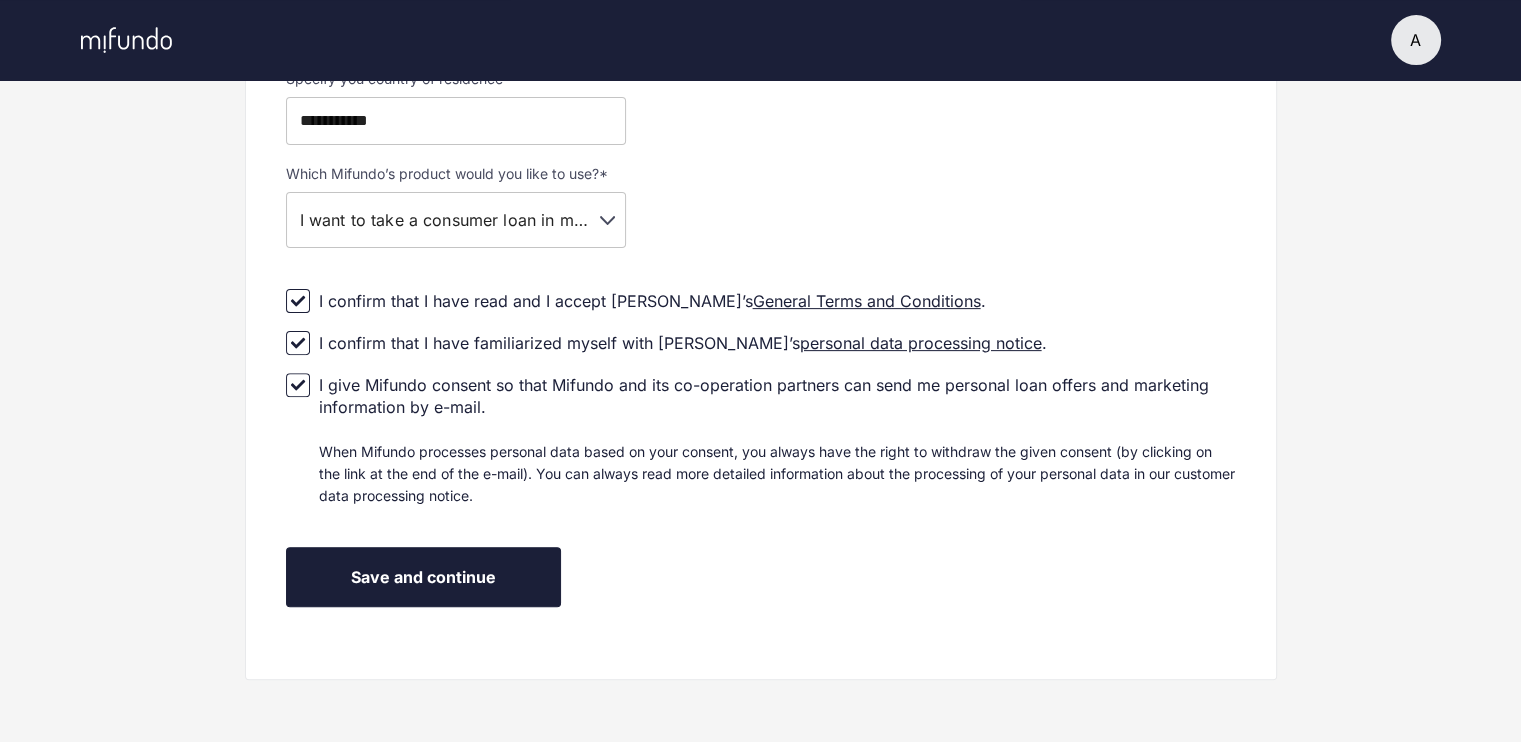 click on "Save and continue" at bounding box center (423, 577) 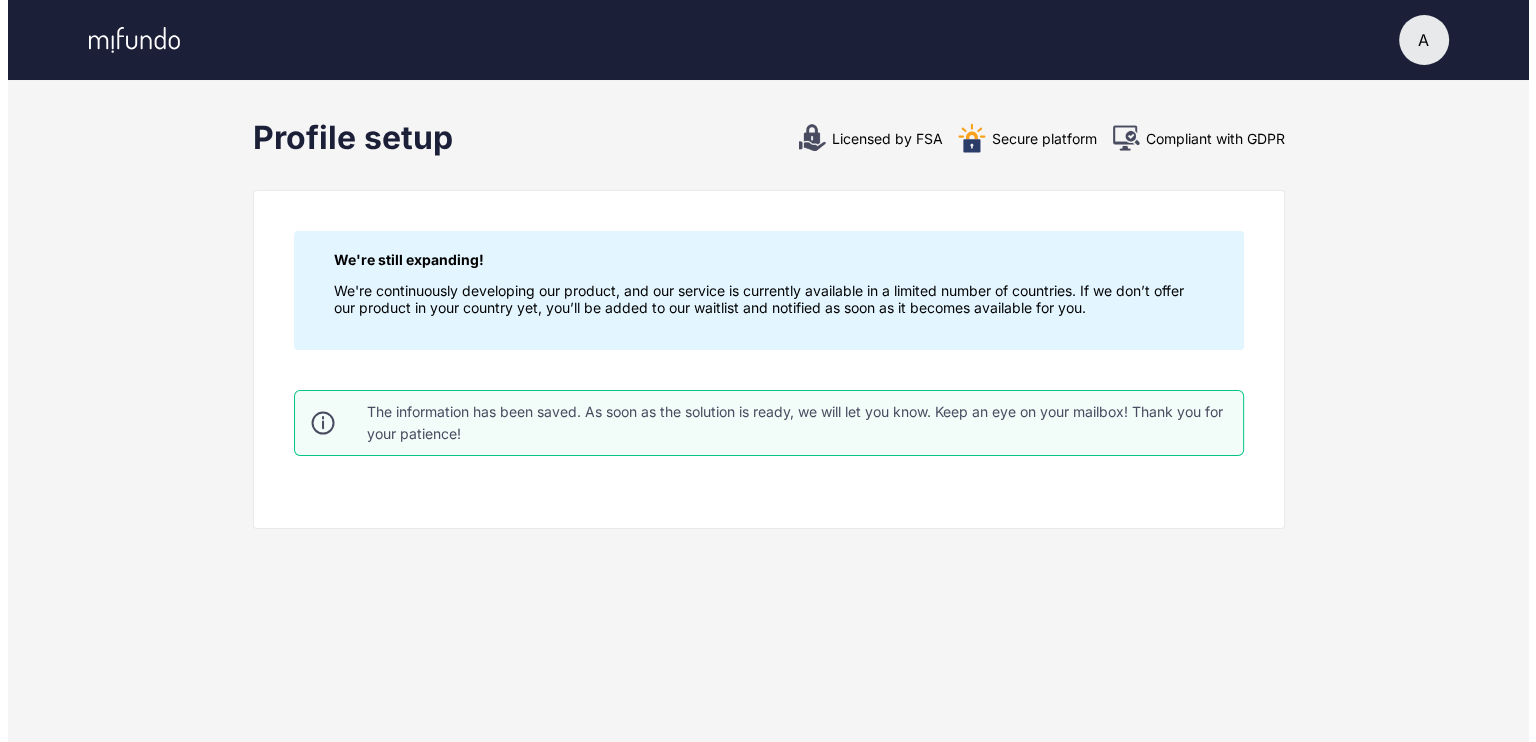 scroll, scrollTop: 0, scrollLeft: 0, axis: both 